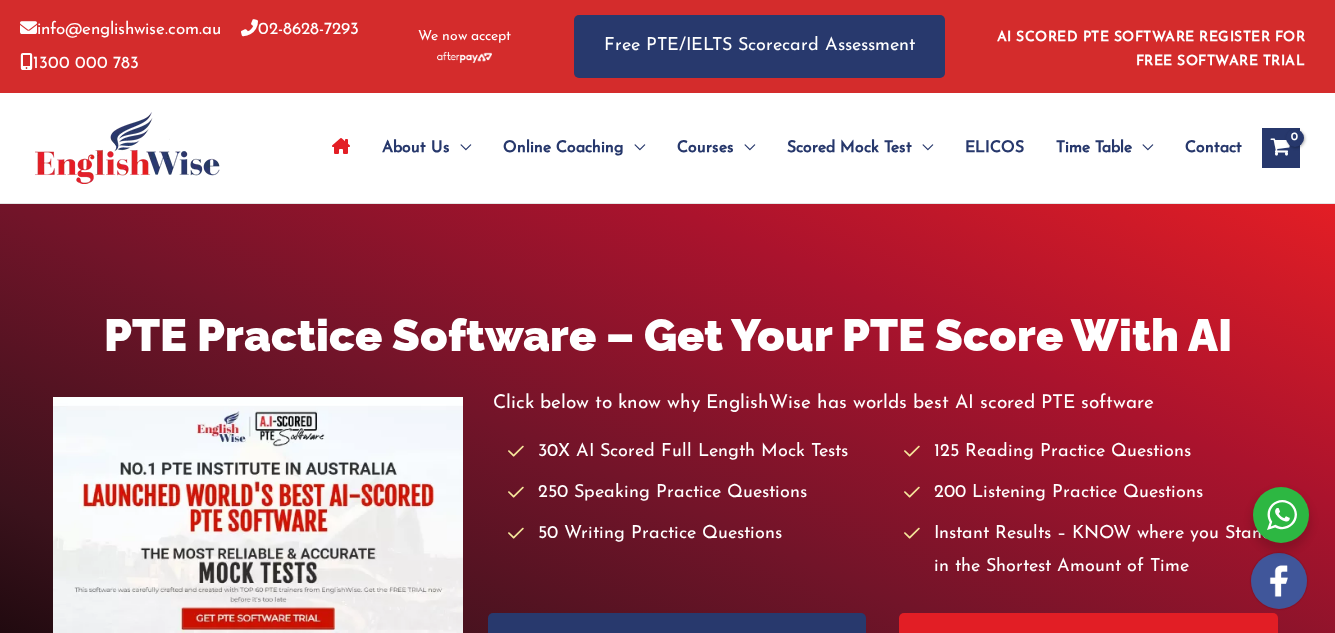 scroll, scrollTop: 0, scrollLeft: 0, axis: both 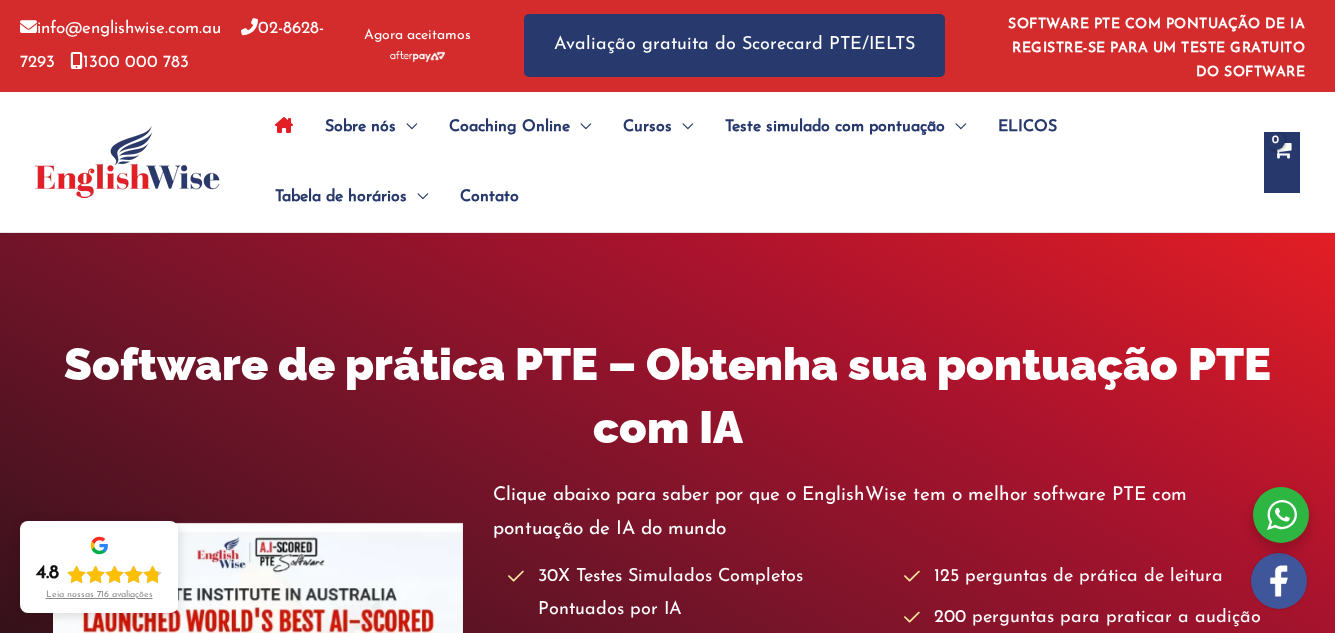 click at bounding box center (1281, 163) 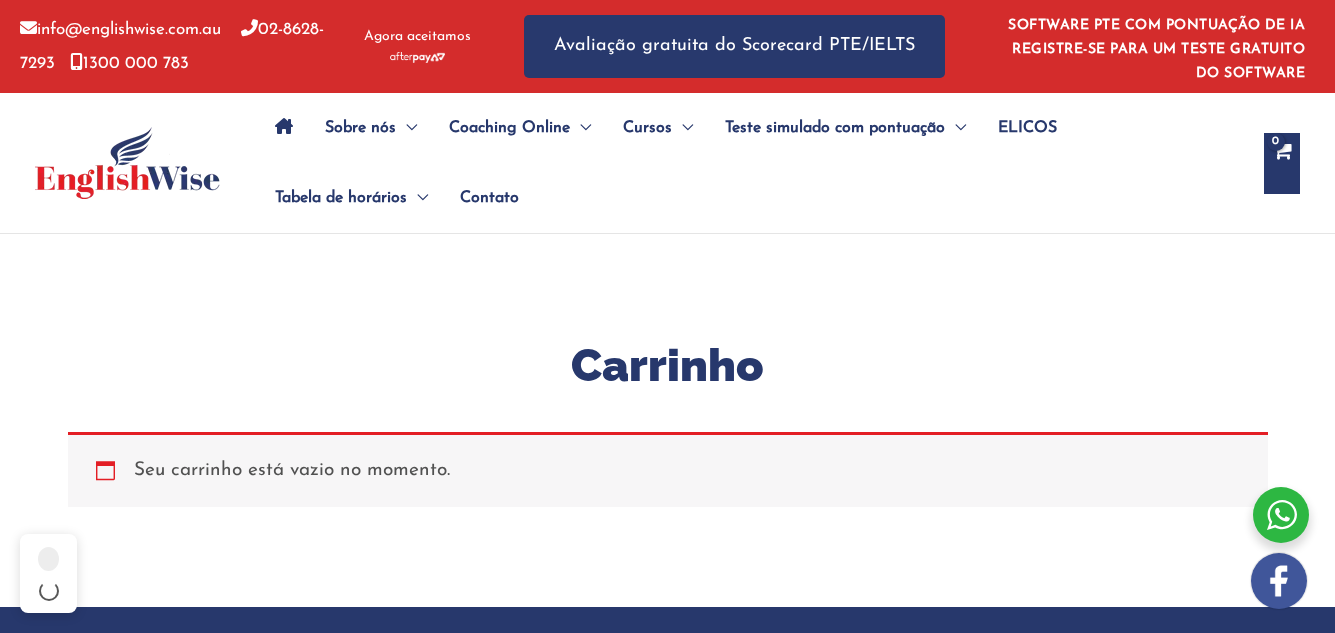 scroll, scrollTop: 0, scrollLeft: 0, axis: both 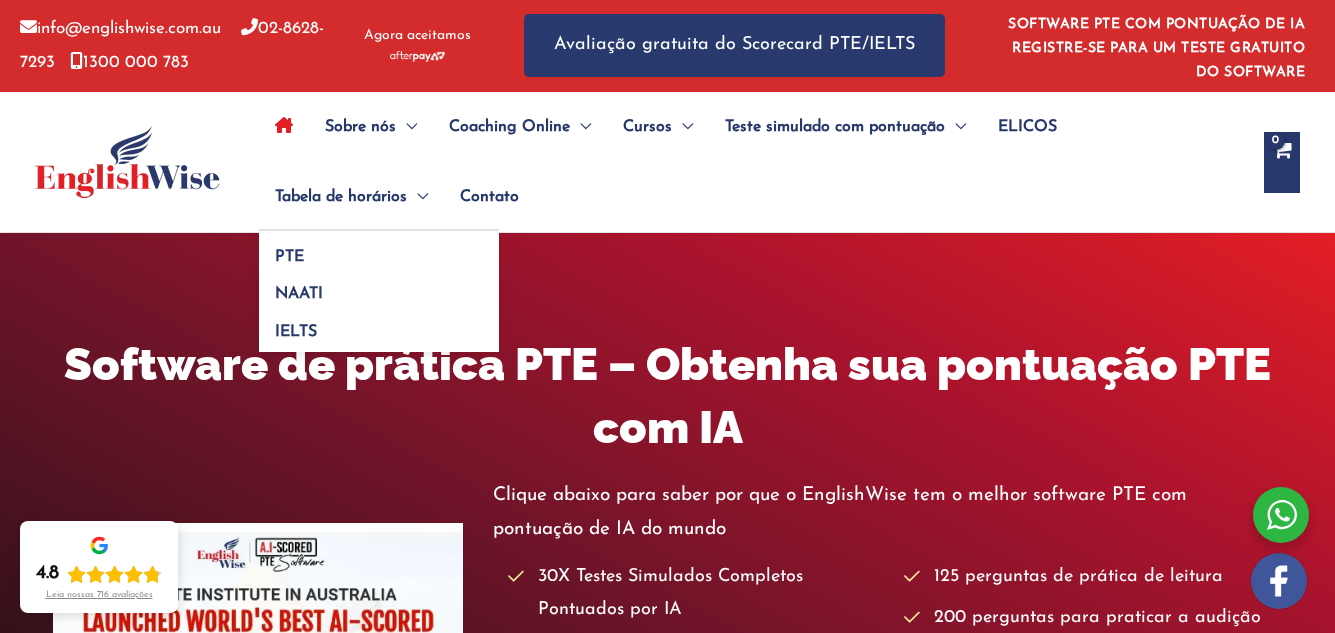 click on "Tabela de horários" at bounding box center (341, 197) 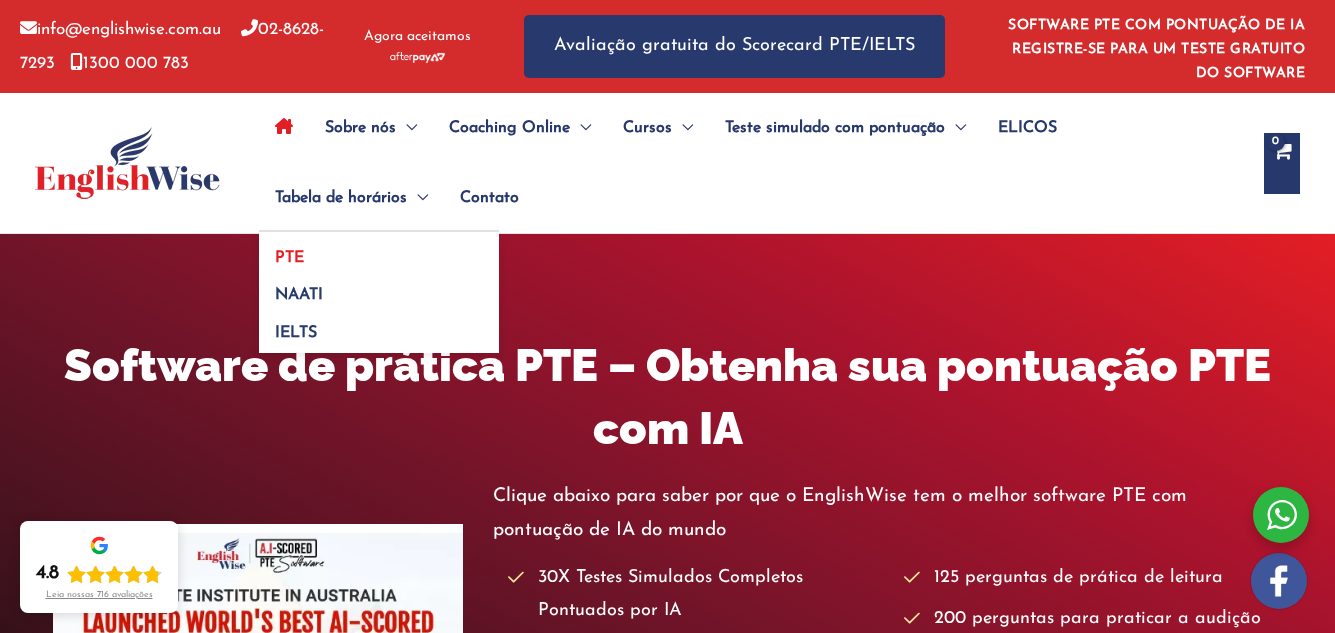 click on "PTE" at bounding box center [379, 251] 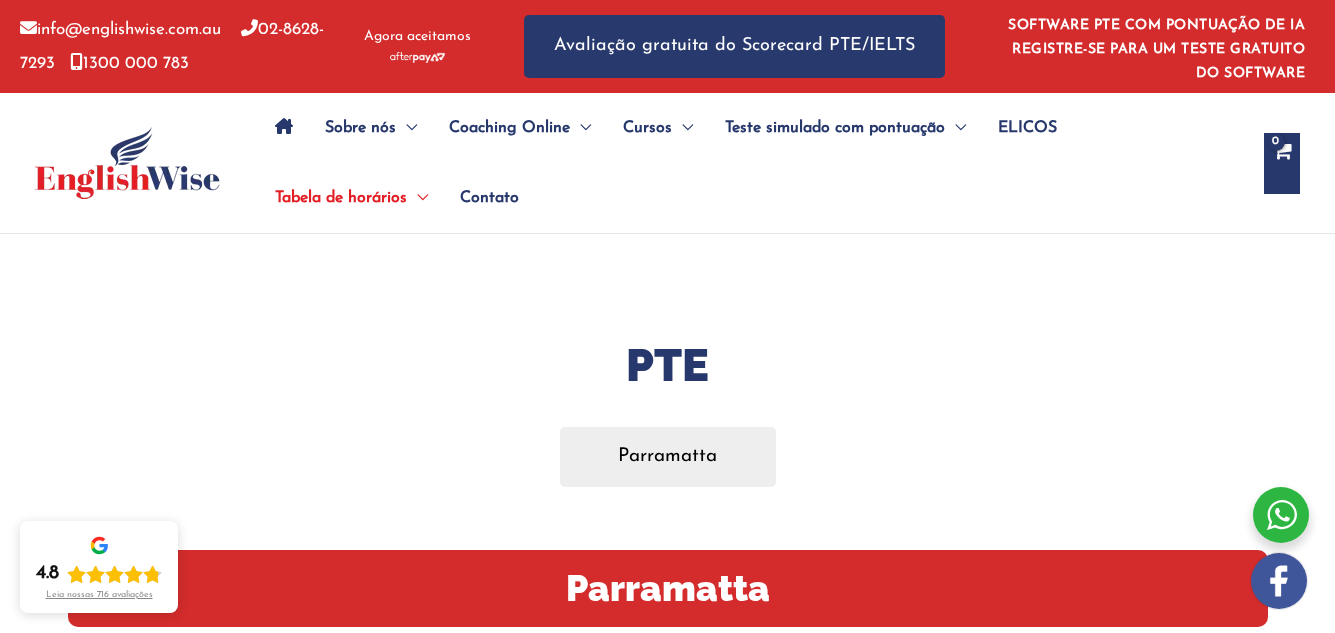 scroll, scrollTop: 0, scrollLeft: 0, axis: both 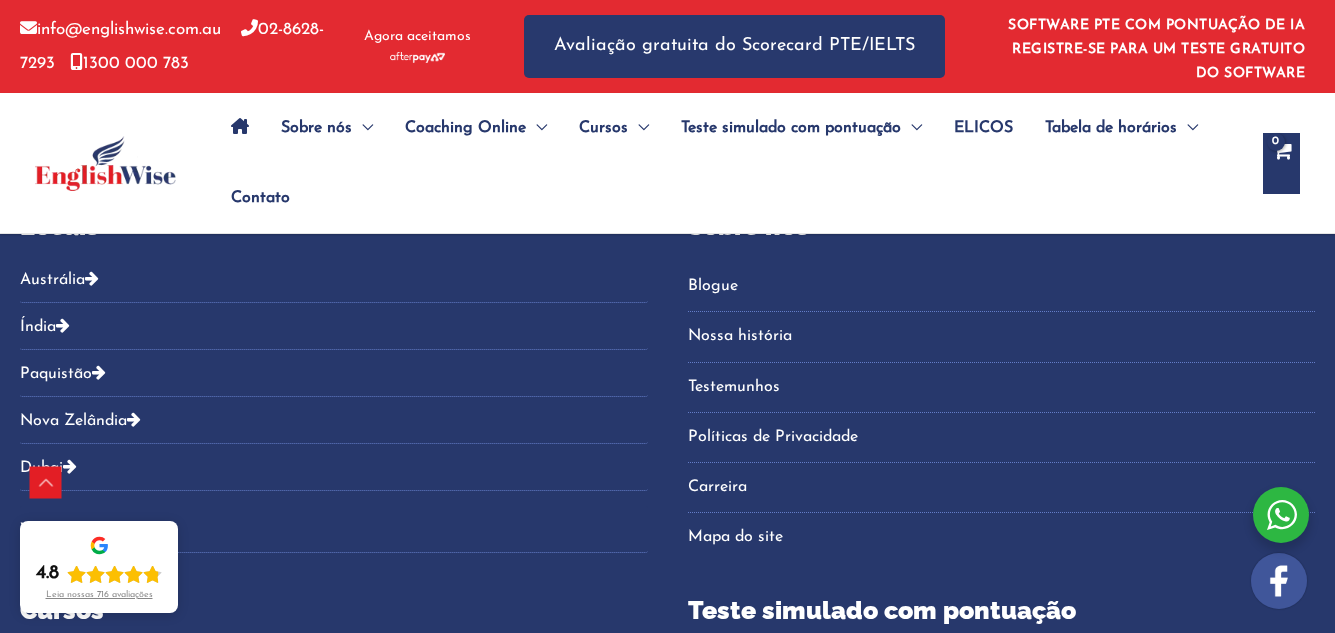 click at bounding box center (92, 278) 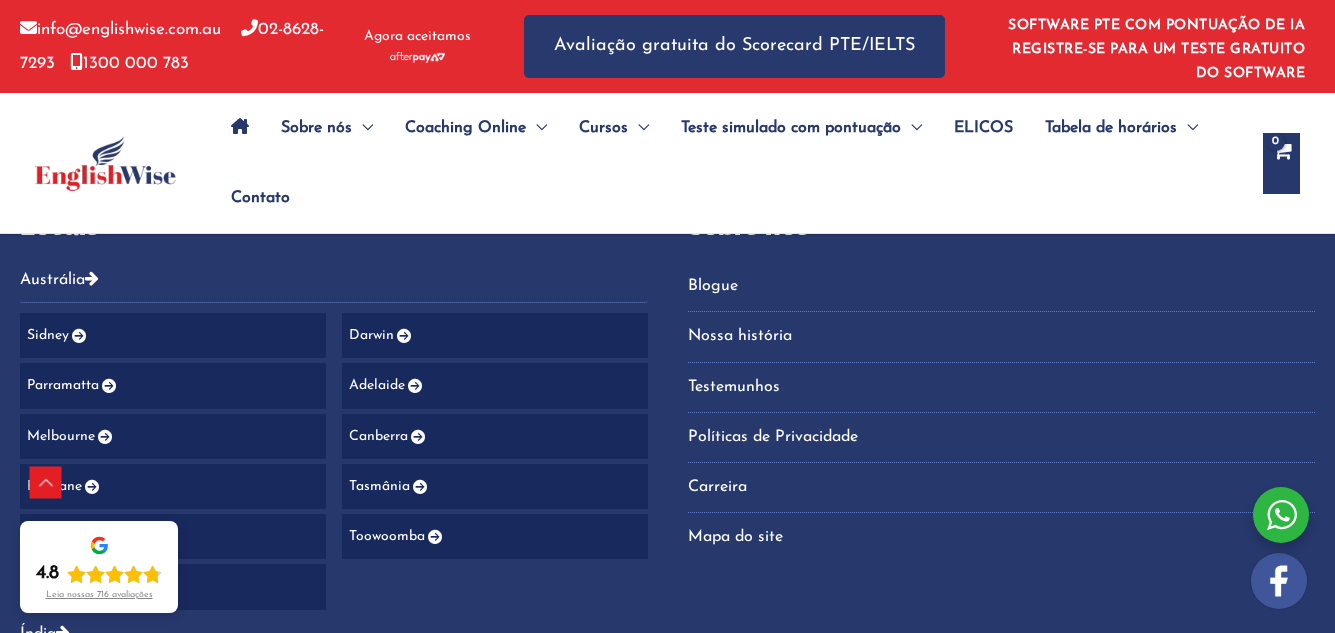 click on "Adelaide" at bounding box center (495, 385) 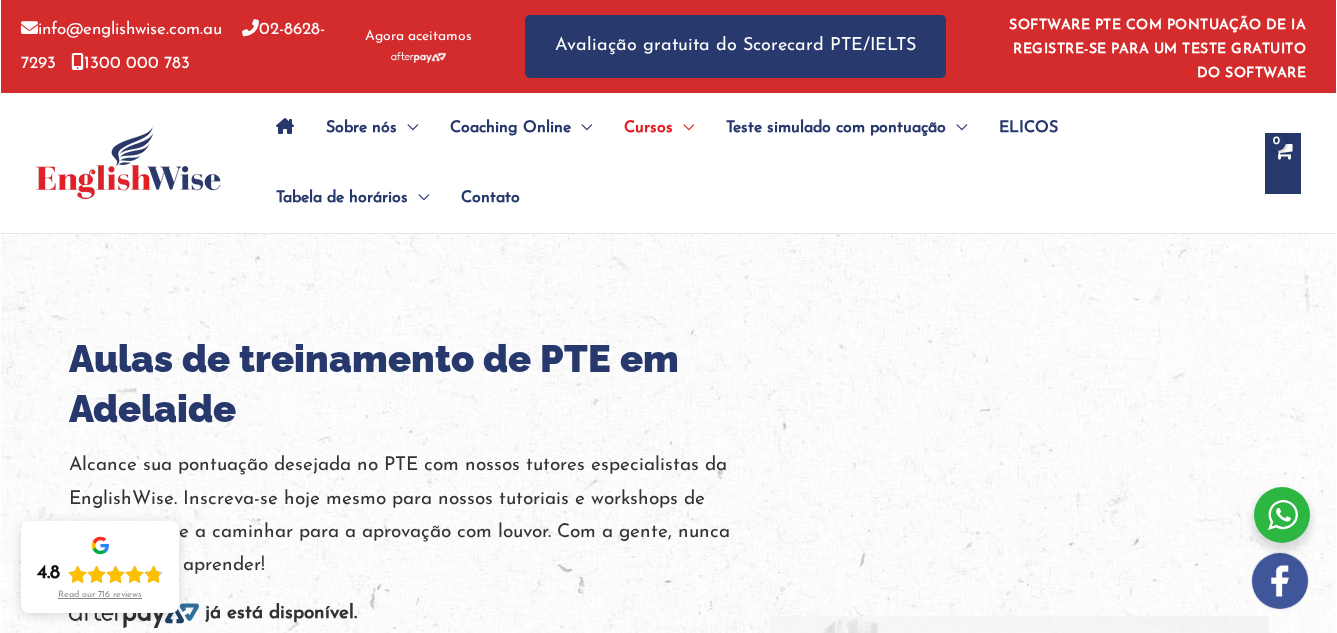 scroll, scrollTop: 0, scrollLeft: 0, axis: both 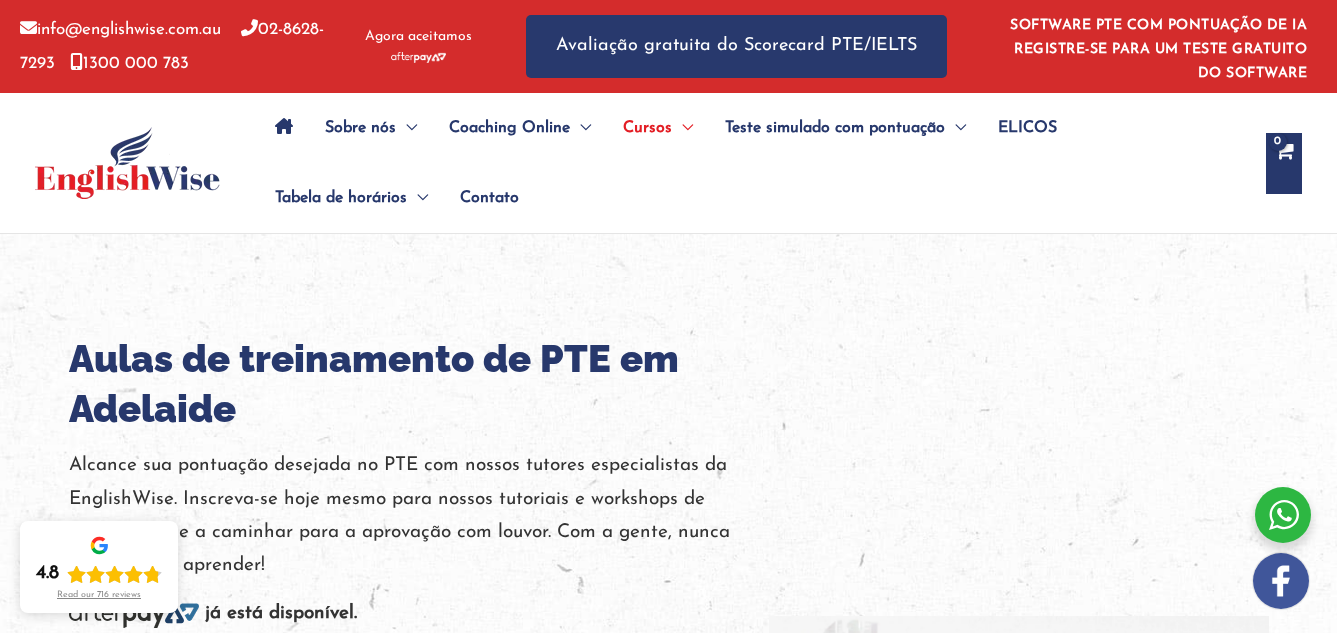 drag, startPoint x: 1336, startPoint y: 33, endPoint x: 1343, endPoint y: 58, distance: 25.96151 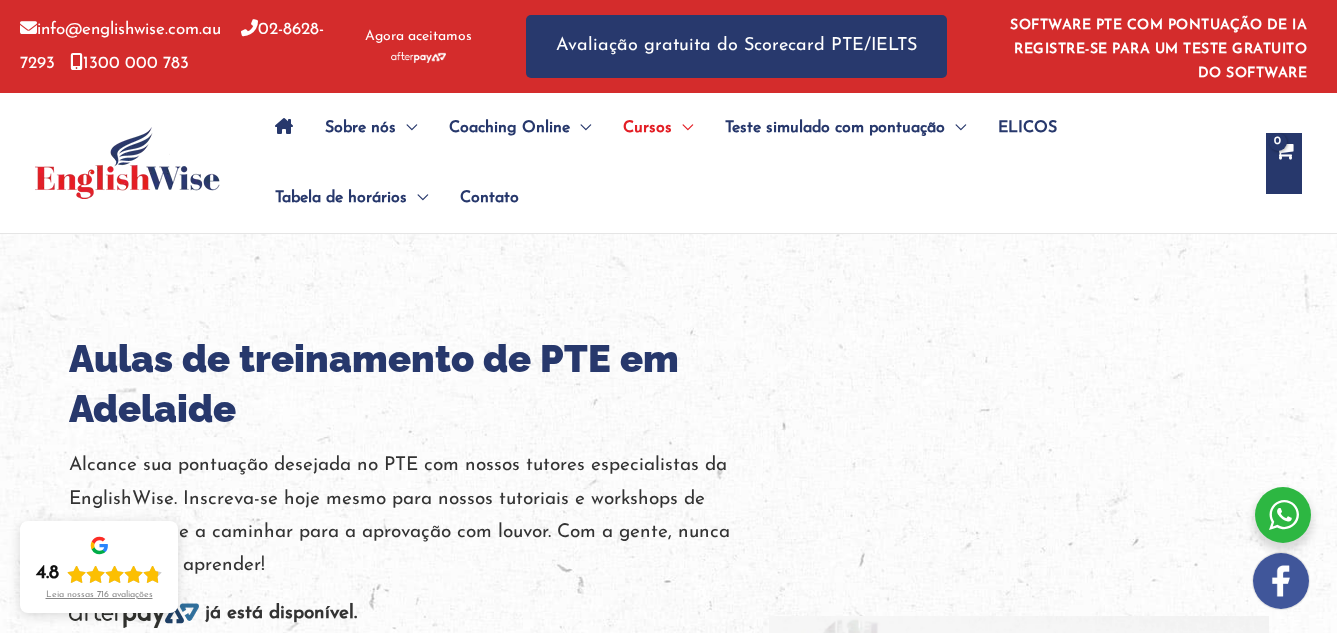 scroll, scrollTop: 0, scrollLeft: 0, axis: both 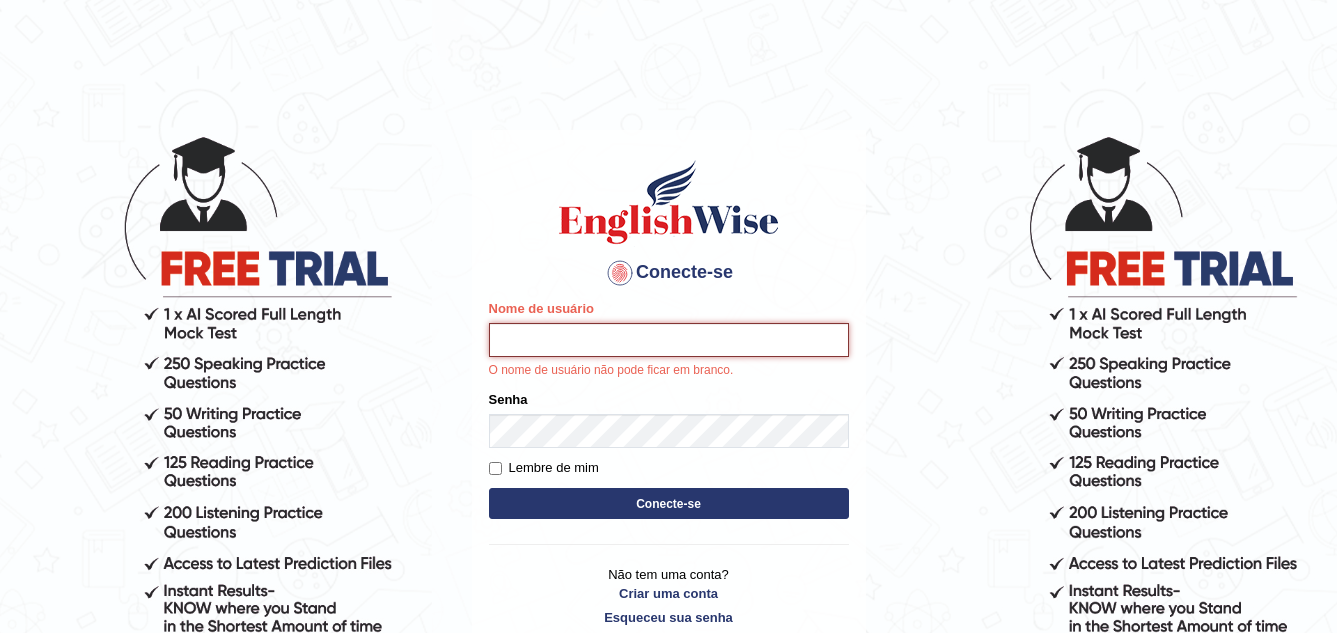 click on "Nome de usuário" at bounding box center [669, 340] 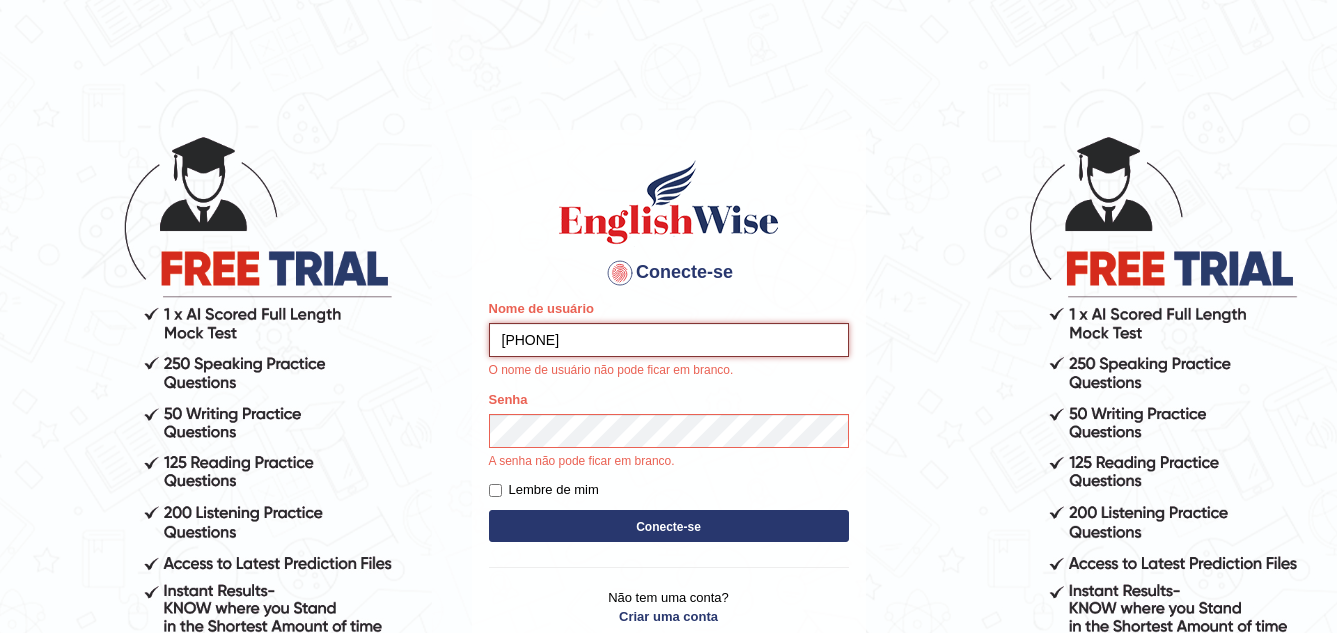 click on "[PHONE]" at bounding box center (669, 340) 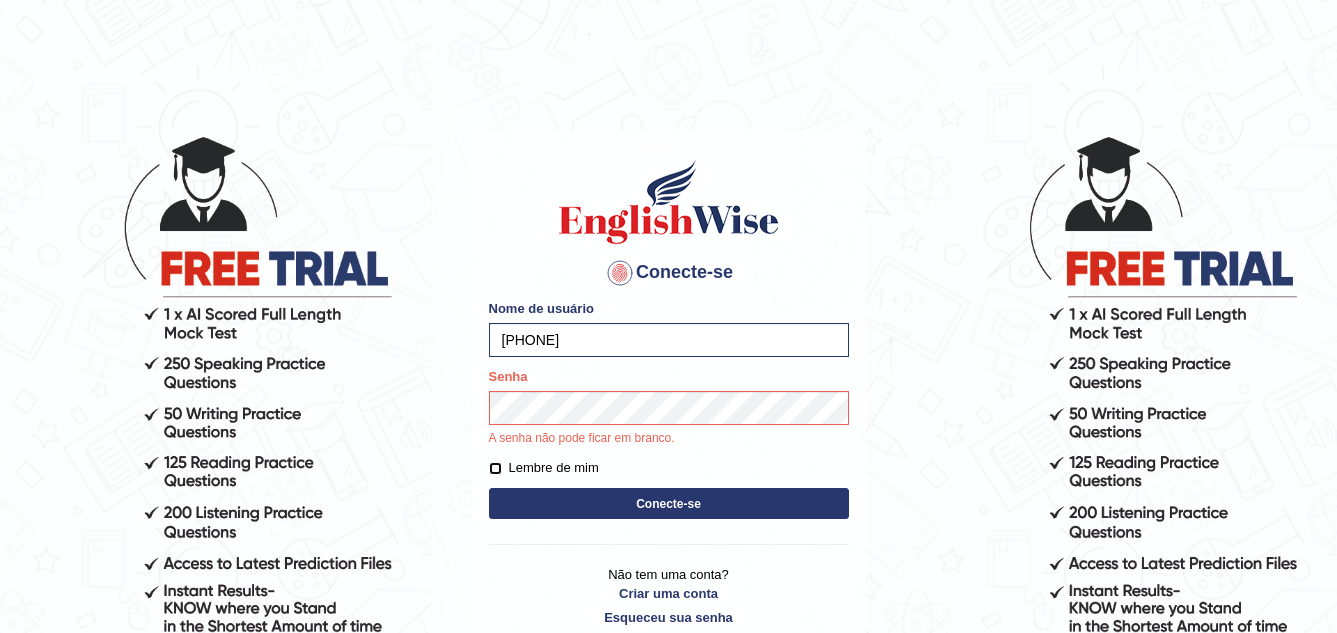 click on "Corrija os seguintes erros:
Nome de usuário
[PHONE]
Senha
A senha não pode ficar em branco.
Lembre de mim
Conecte-se" at bounding box center [669, 411] 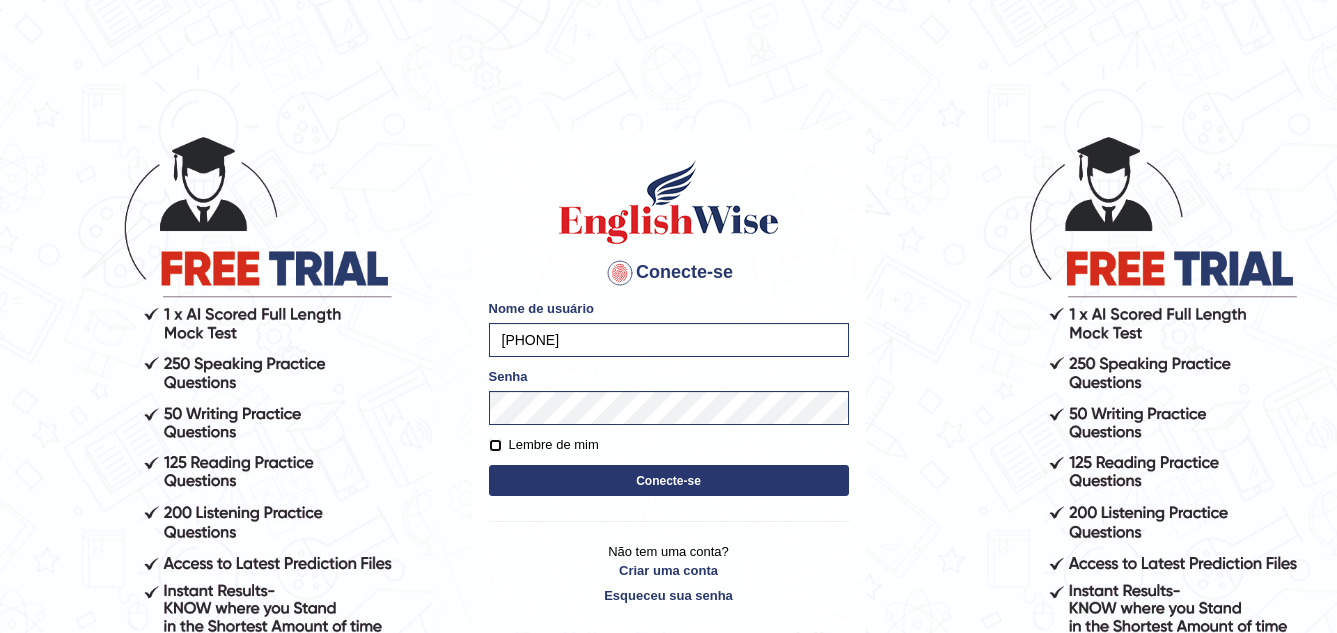 click on "Lembre de mim" at bounding box center (495, 445) 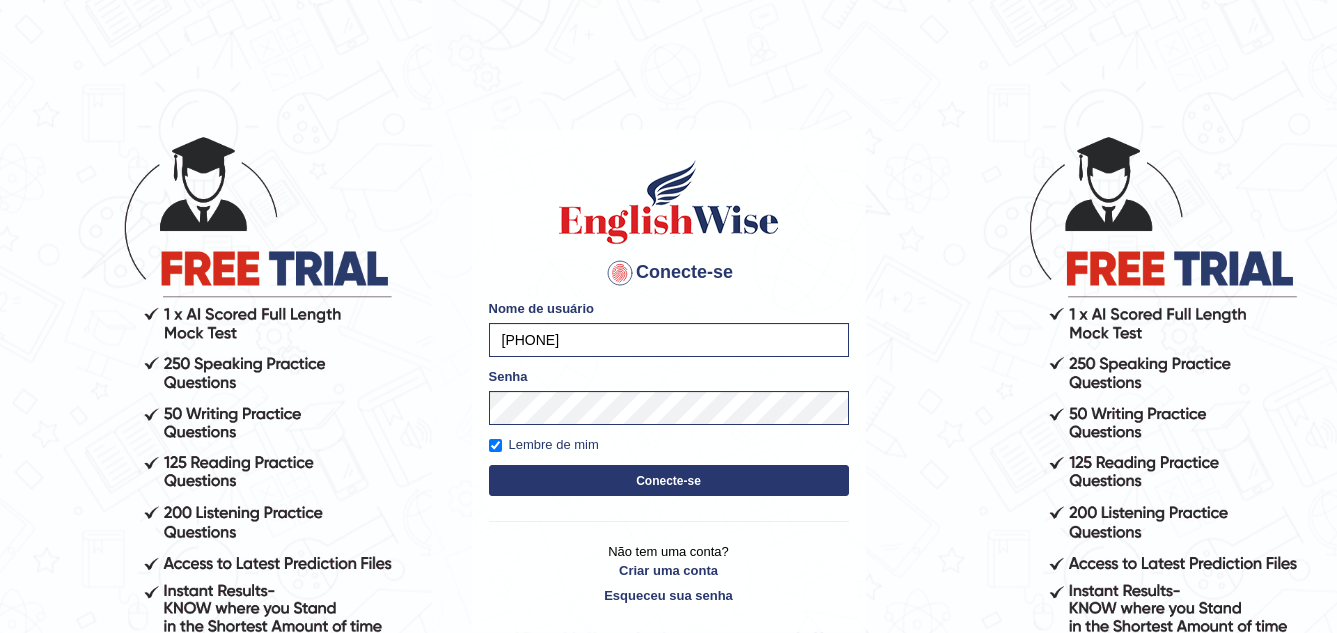 click on "Conecte-se" at bounding box center (669, 480) 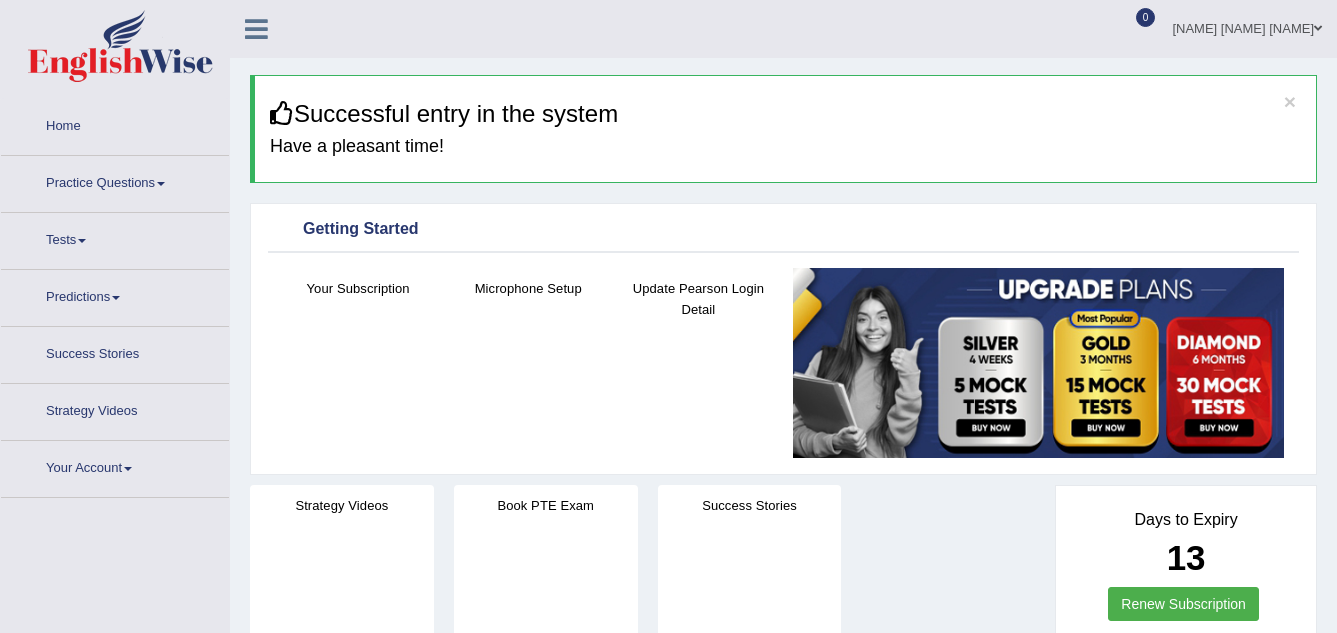 scroll, scrollTop: 0, scrollLeft: 0, axis: both 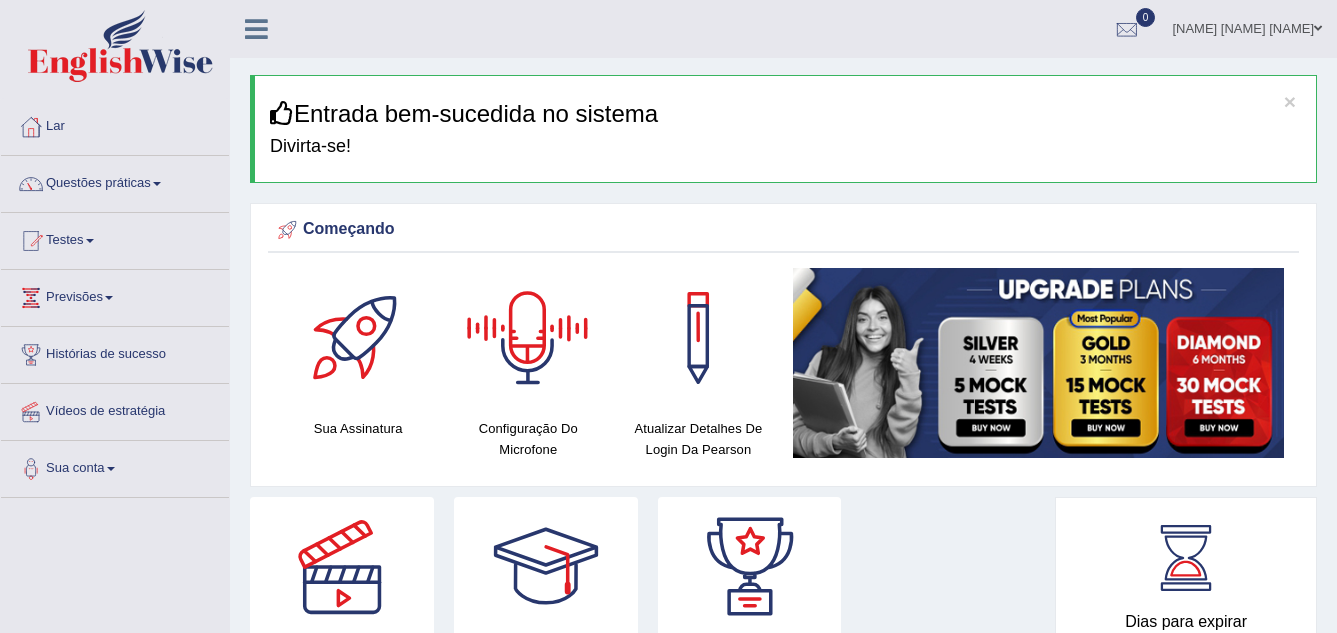 click at bounding box center [528, 338] 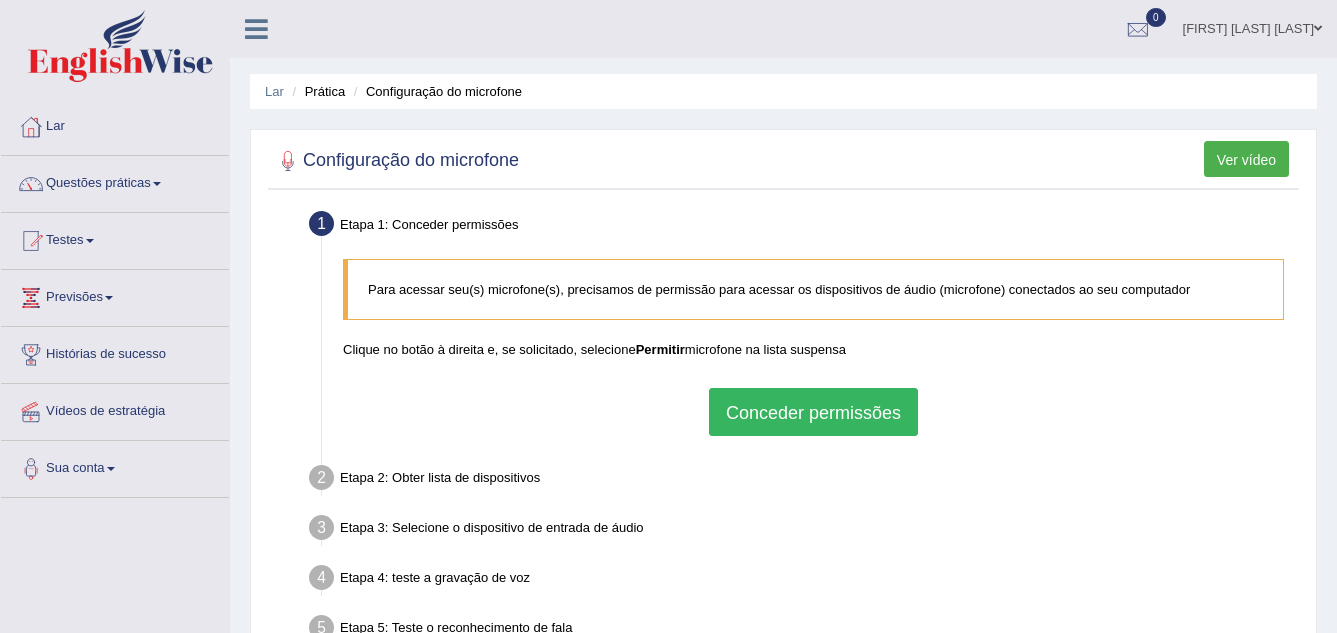 scroll, scrollTop: 0, scrollLeft: 0, axis: both 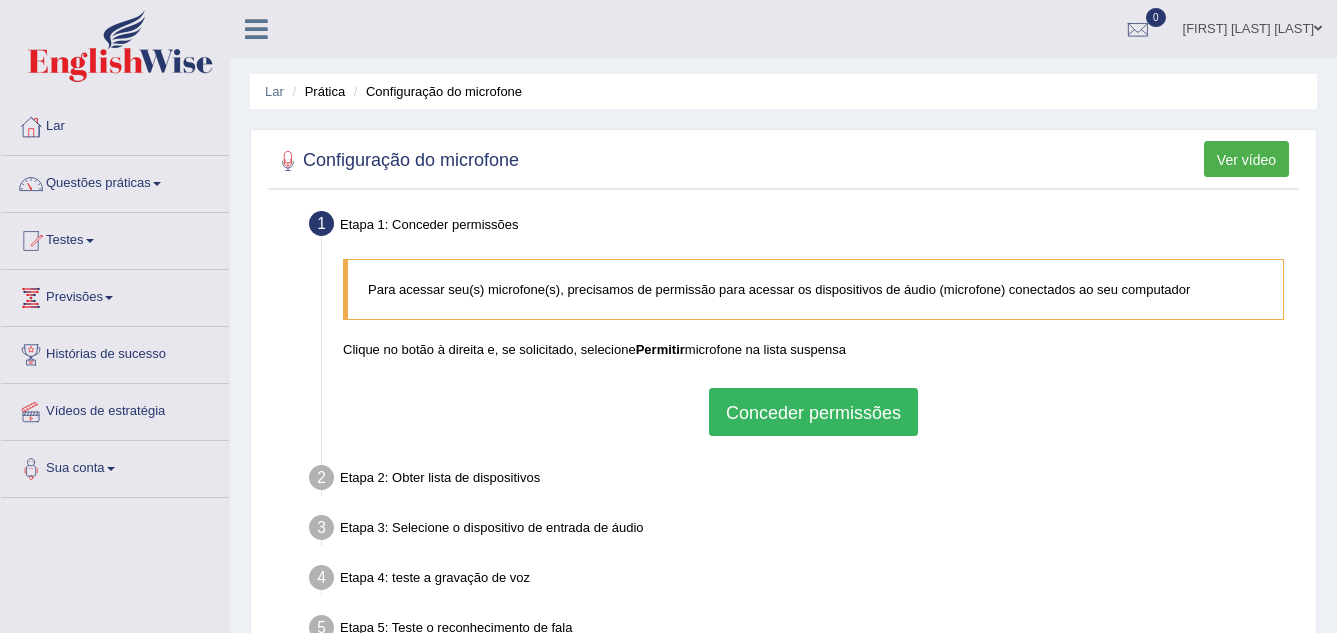 click on "Conceder permissões" at bounding box center [813, 413] 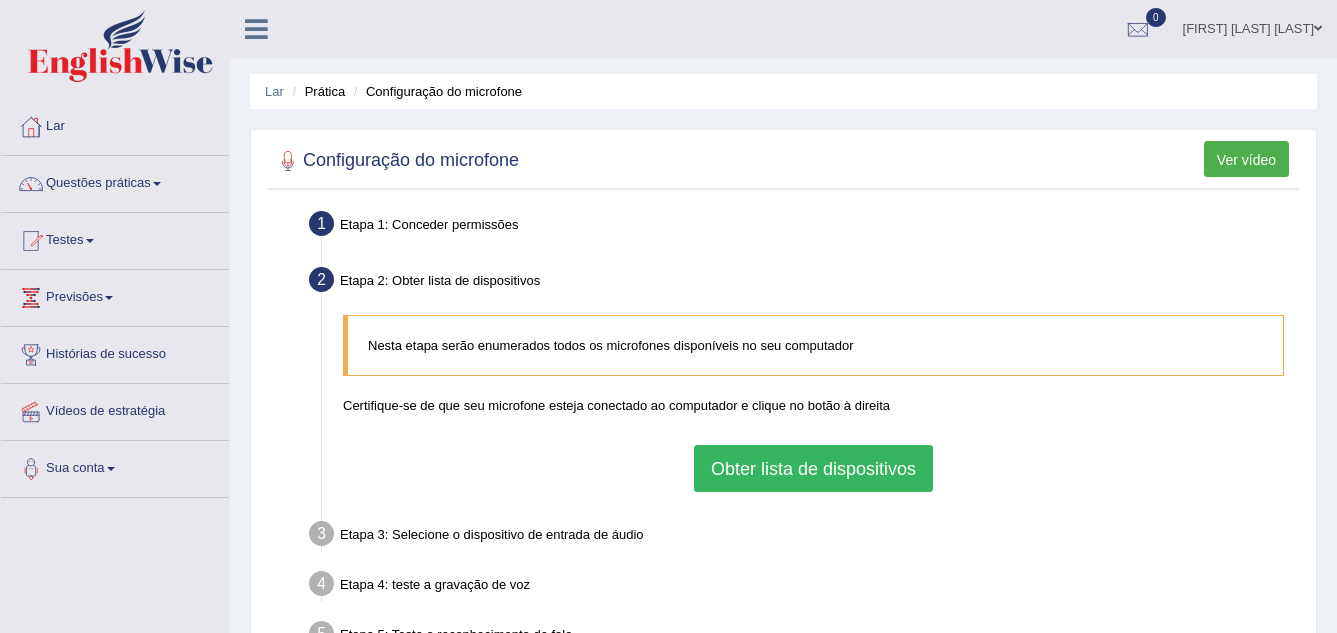 click on "Obter lista de dispositivos" at bounding box center (813, 469) 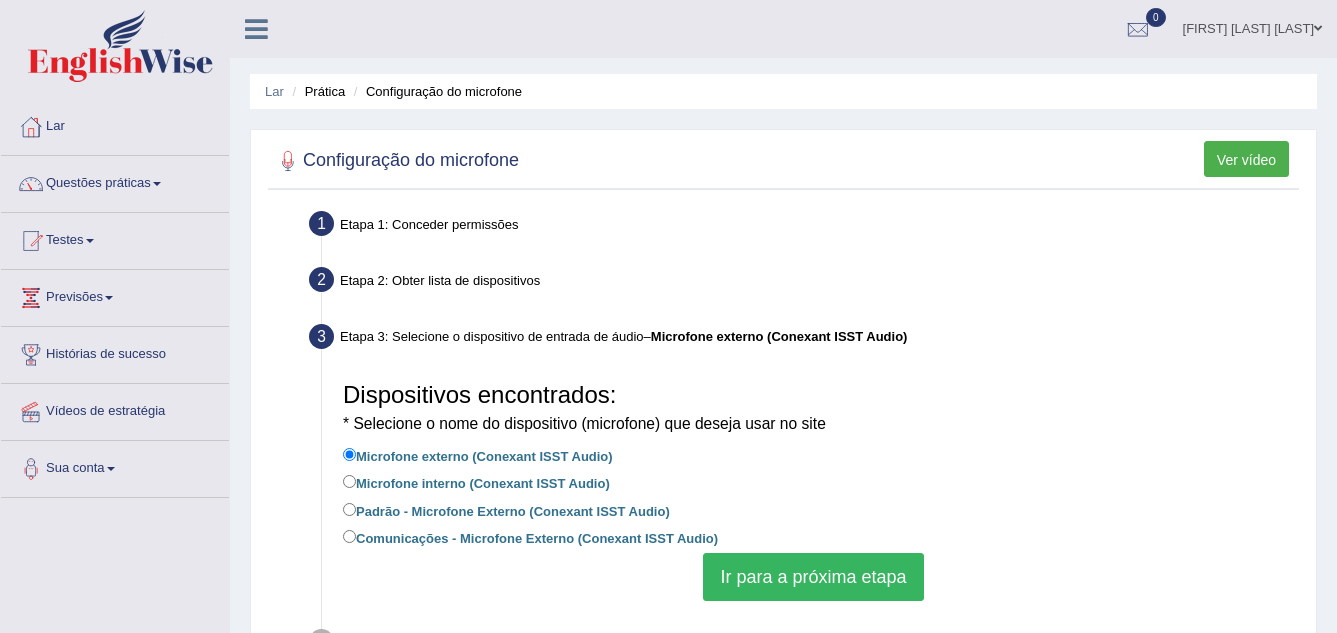 click on "Ir para a próxima etapa" at bounding box center [813, 578] 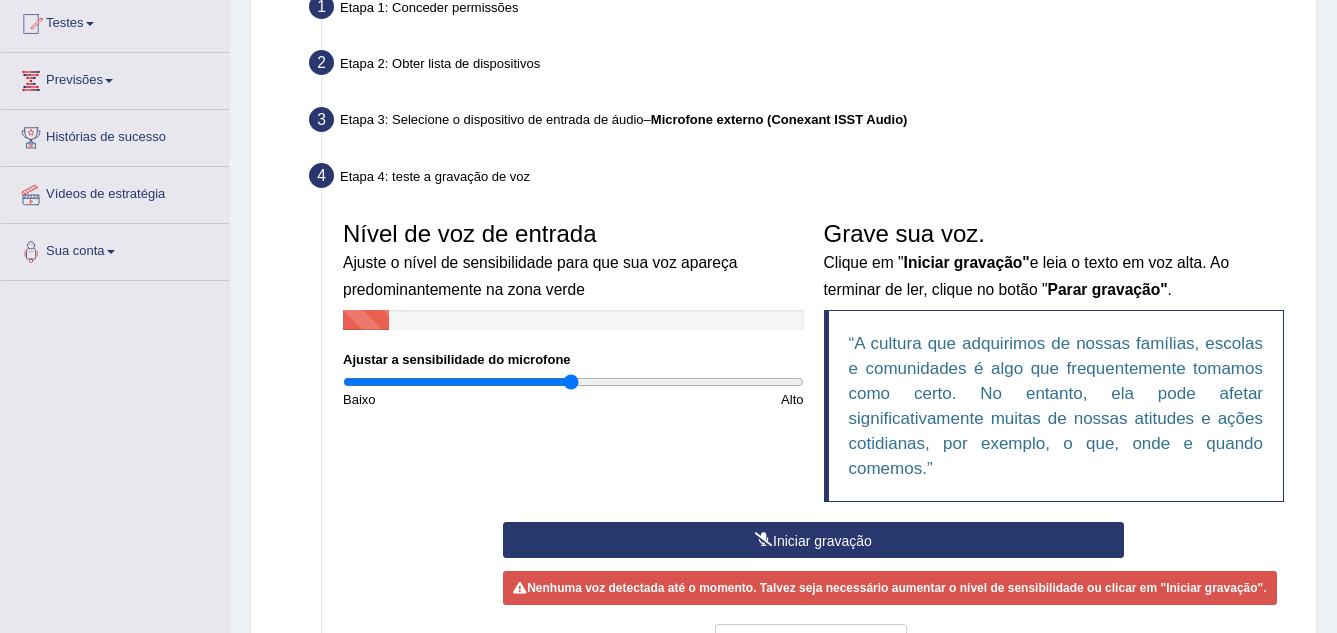 scroll, scrollTop: 240, scrollLeft: 0, axis: vertical 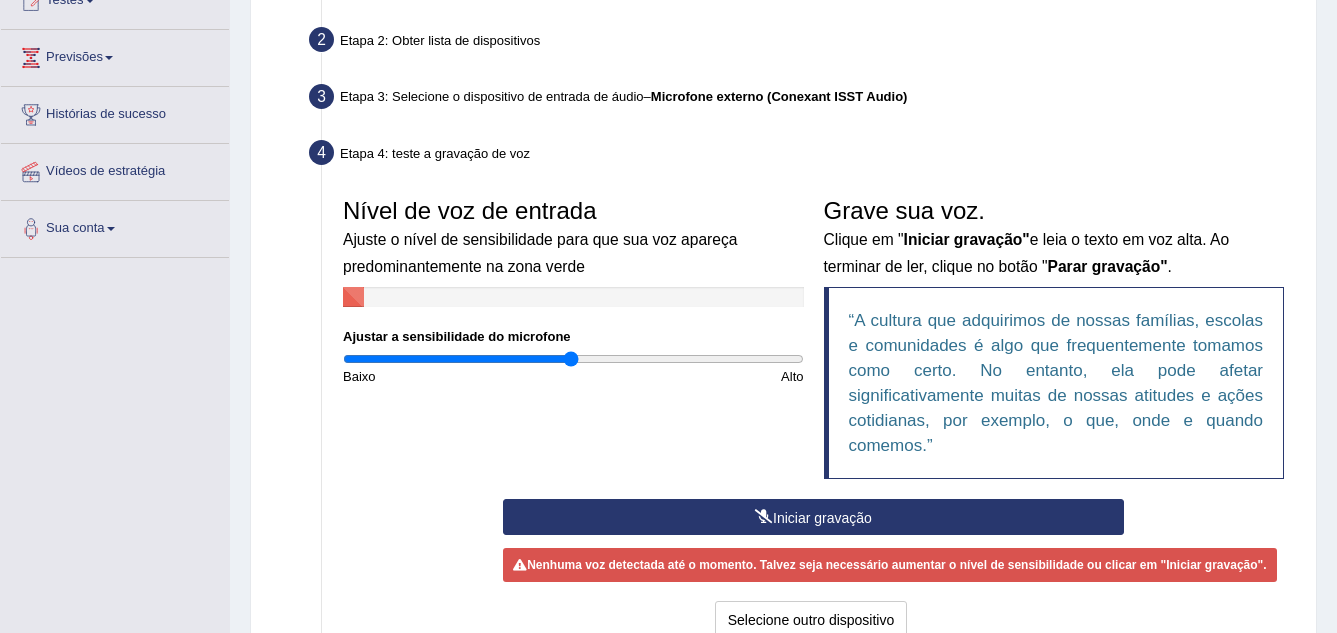 click on "Iniciar gravação" at bounding box center (813, 517) 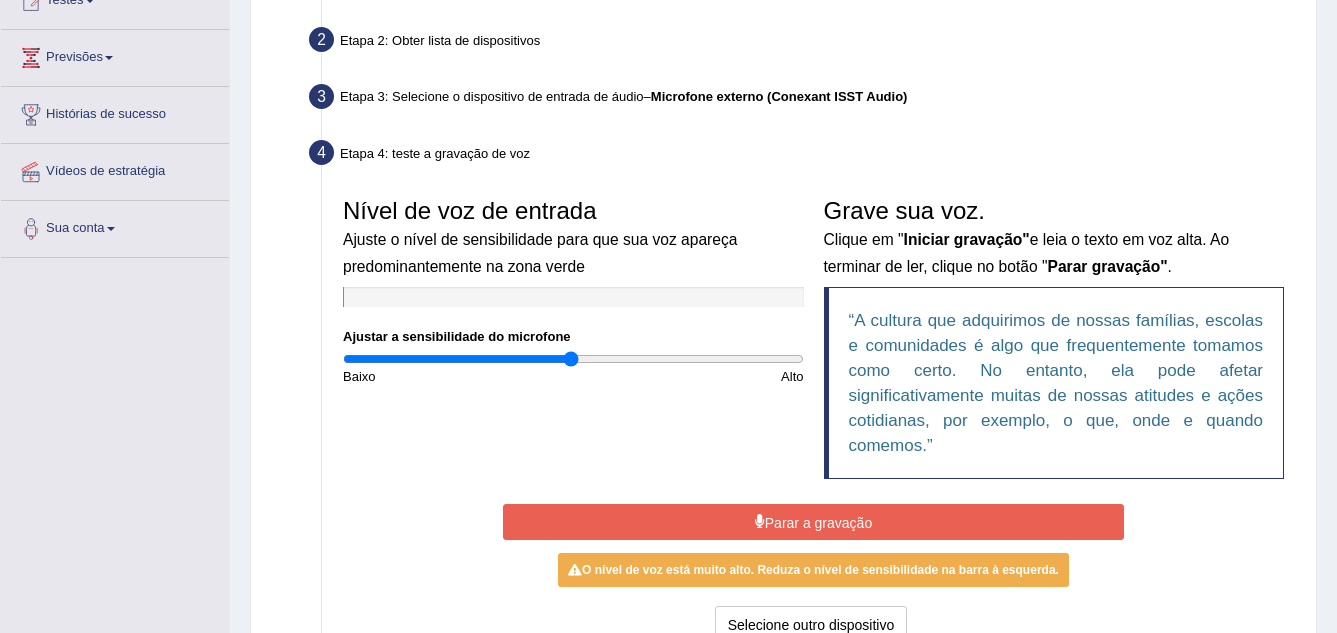 click on "Parar a gravação" at bounding box center [813, 522] 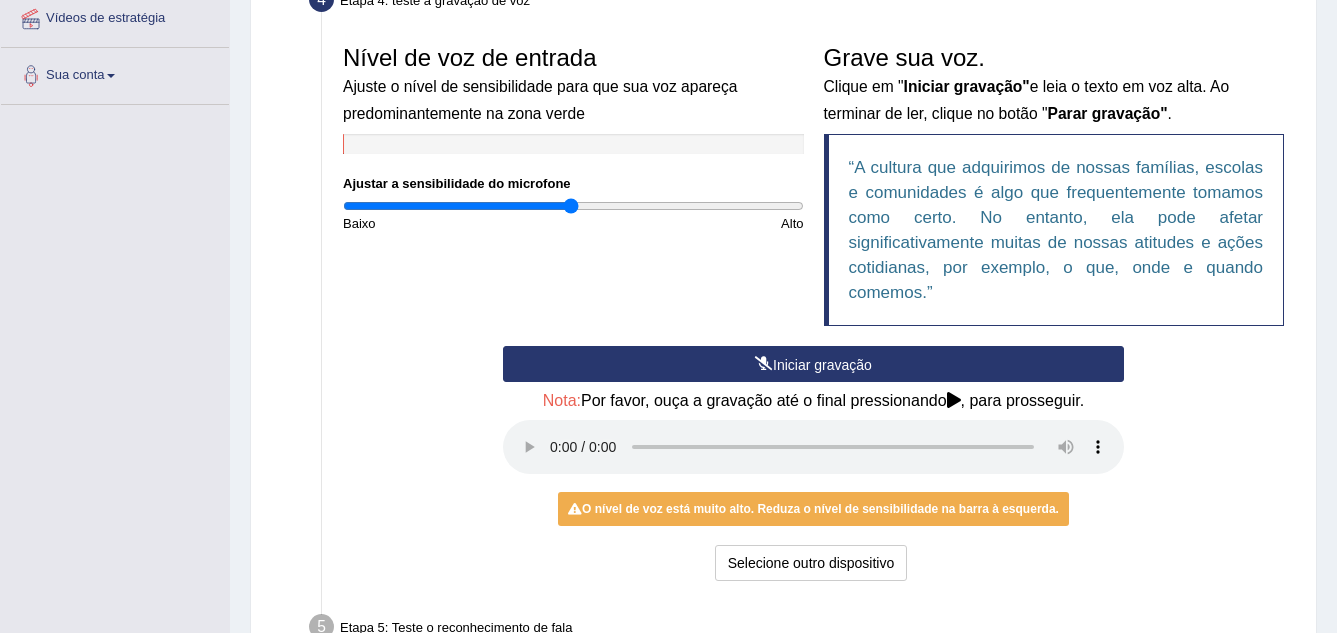 scroll, scrollTop: 440, scrollLeft: 0, axis: vertical 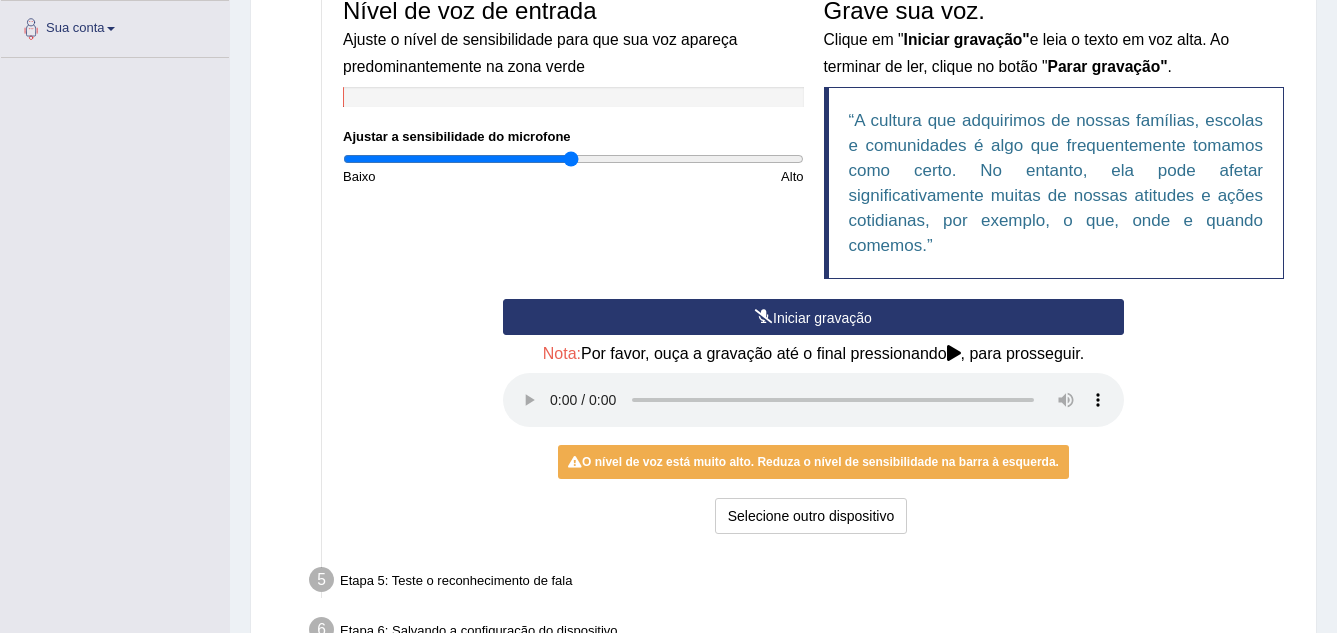 click on "Iniciar gravação" at bounding box center [813, 317] 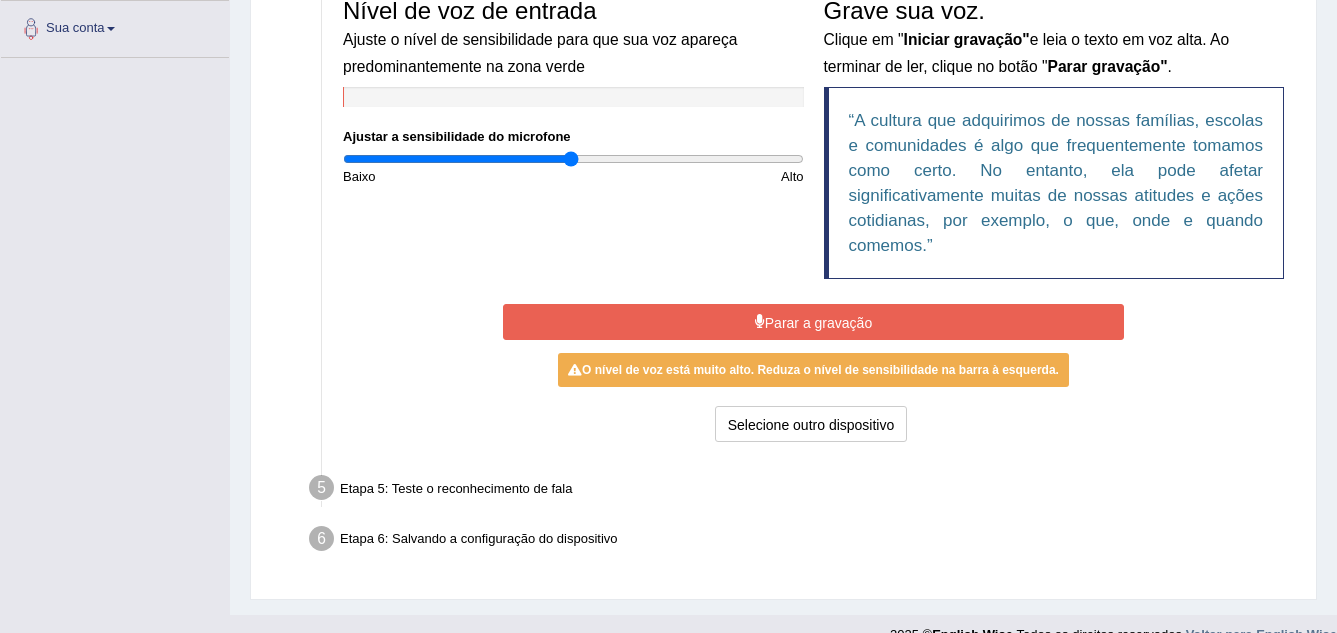 click on "Parar a gravação" at bounding box center [813, 322] 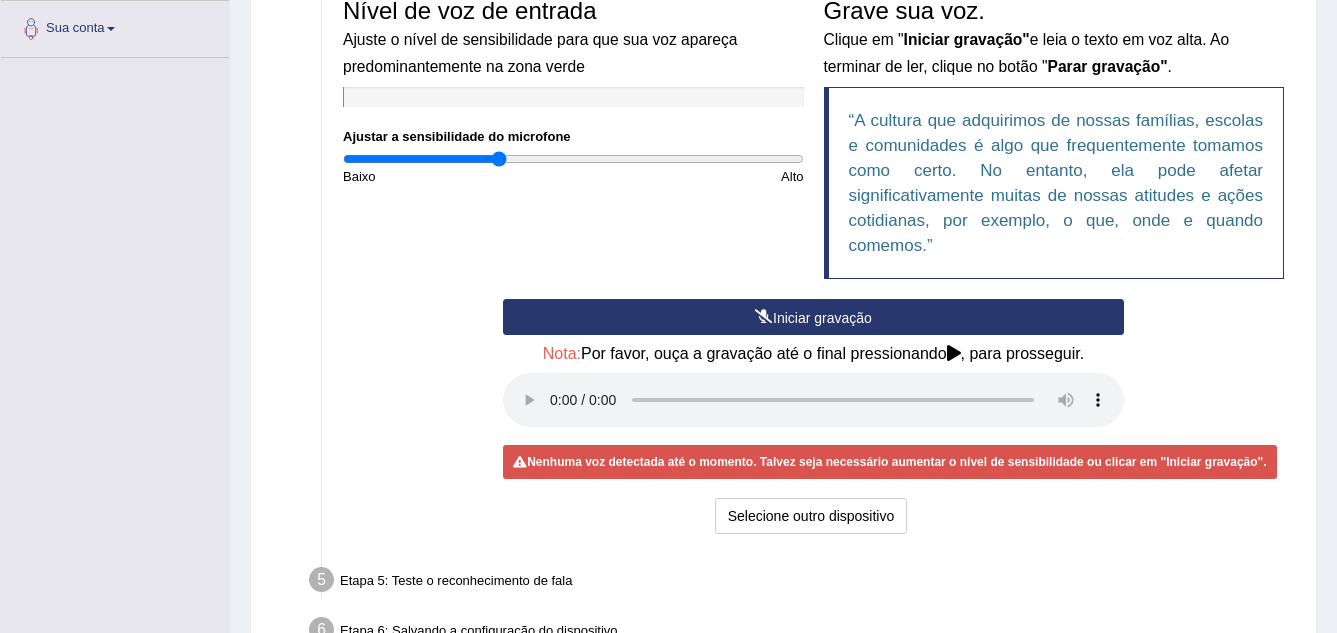drag, startPoint x: 570, startPoint y: 162, endPoint x: 501, endPoint y: 173, distance: 69.87131 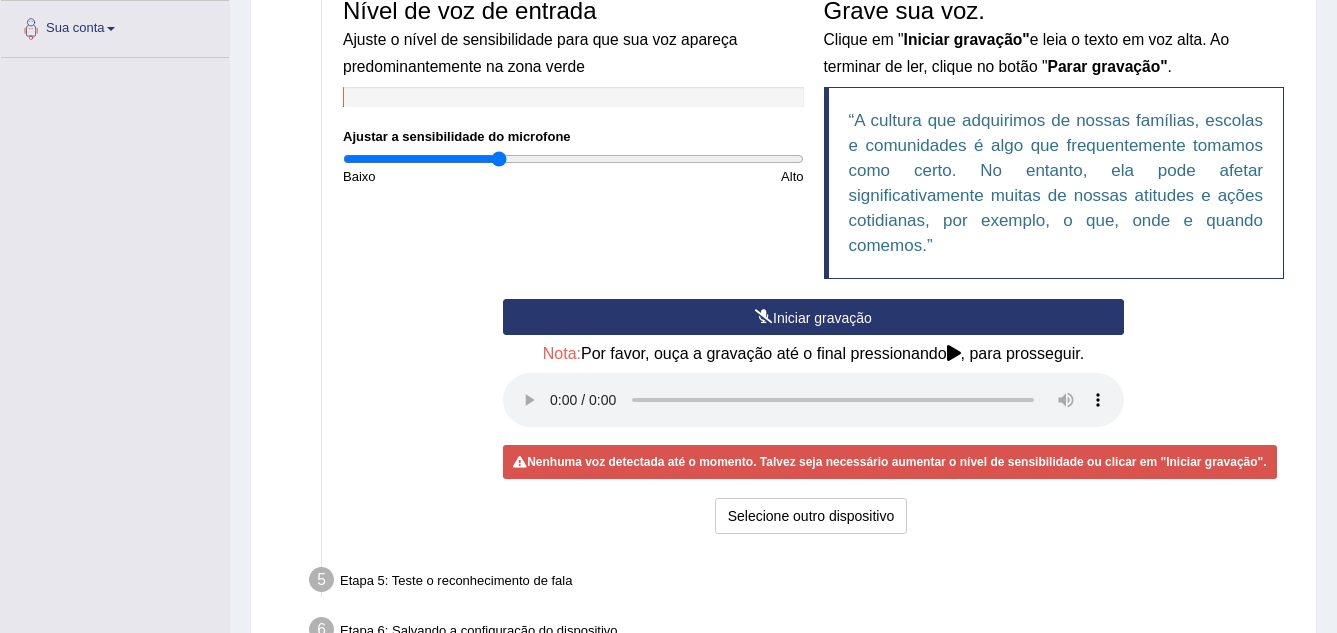 click on "Iniciar gravação" at bounding box center (813, 317) 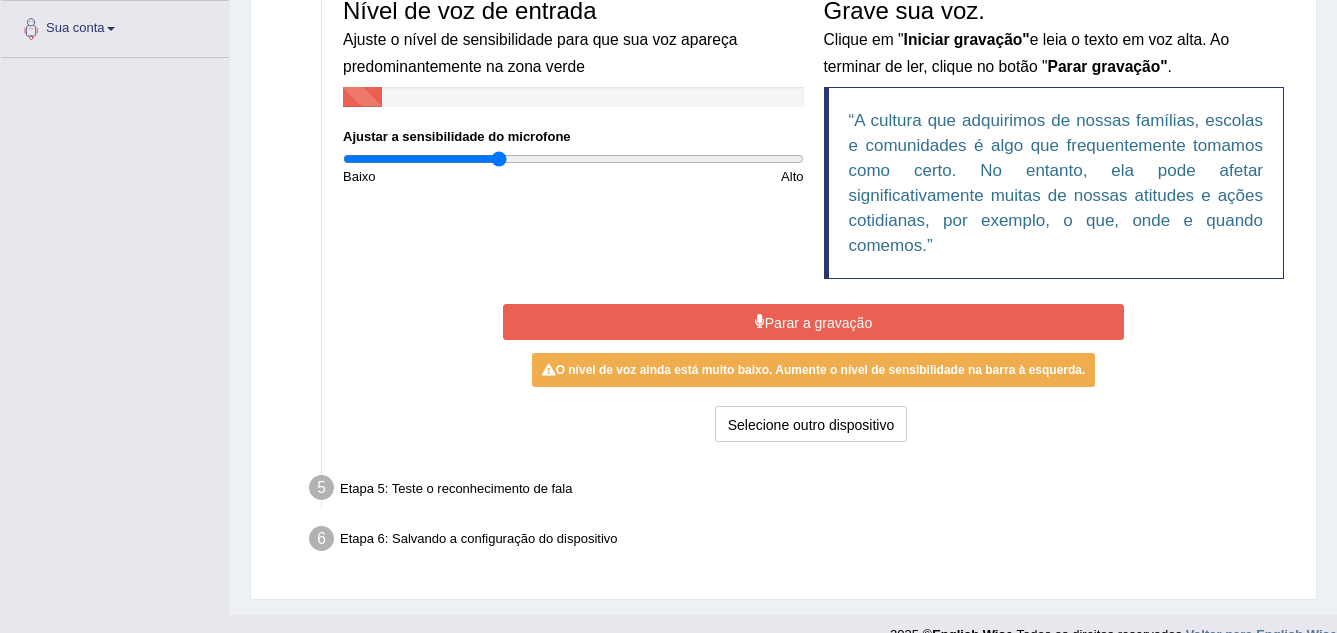 click on "Parar a gravação" at bounding box center (813, 322) 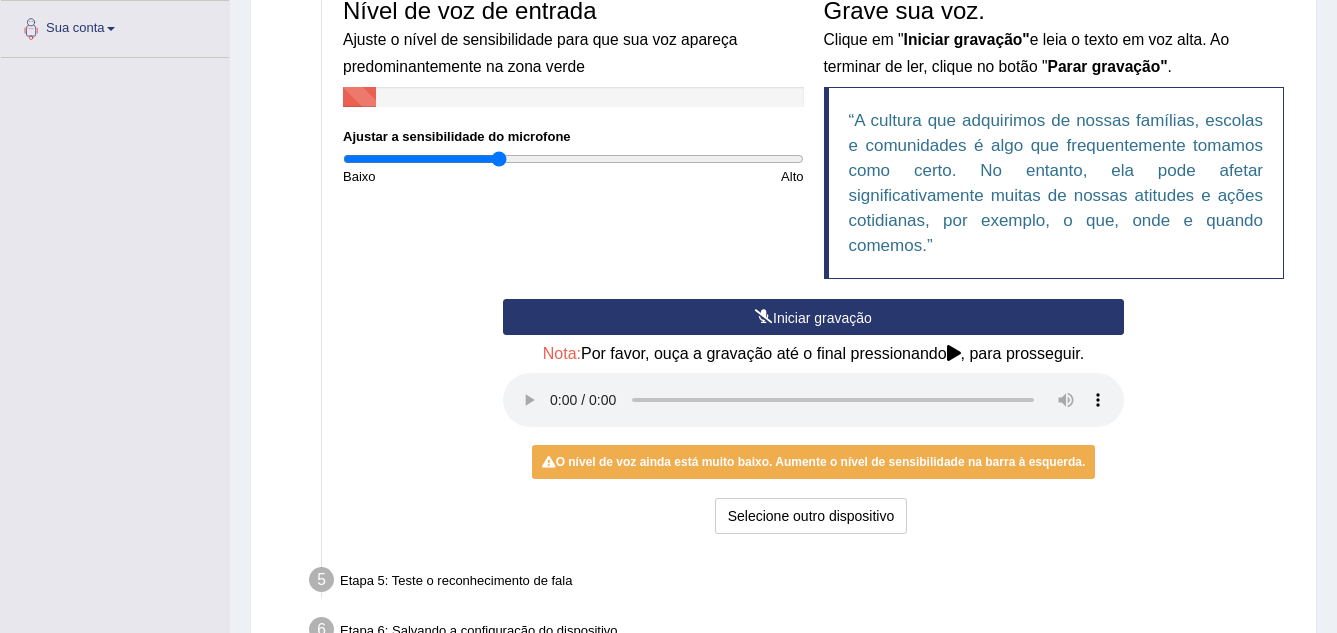 click on "Iniciar gravação" at bounding box center [813, 317] 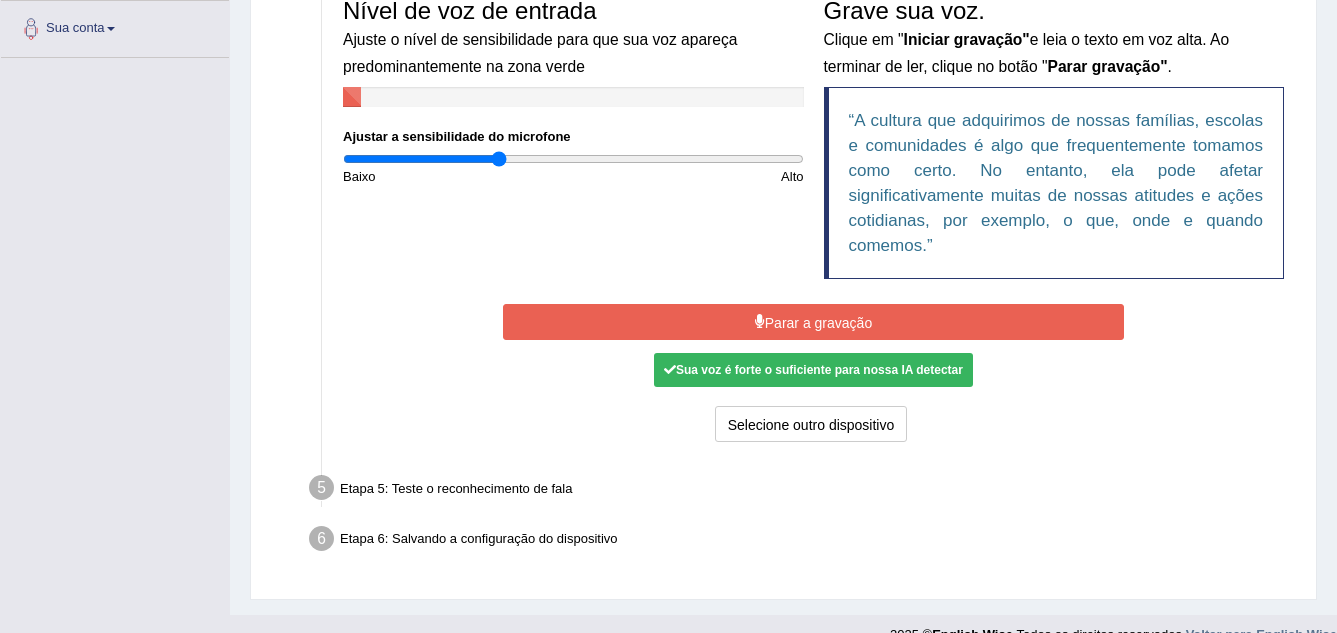 click on "Parar a gravação" at bounding box center (813, 322) 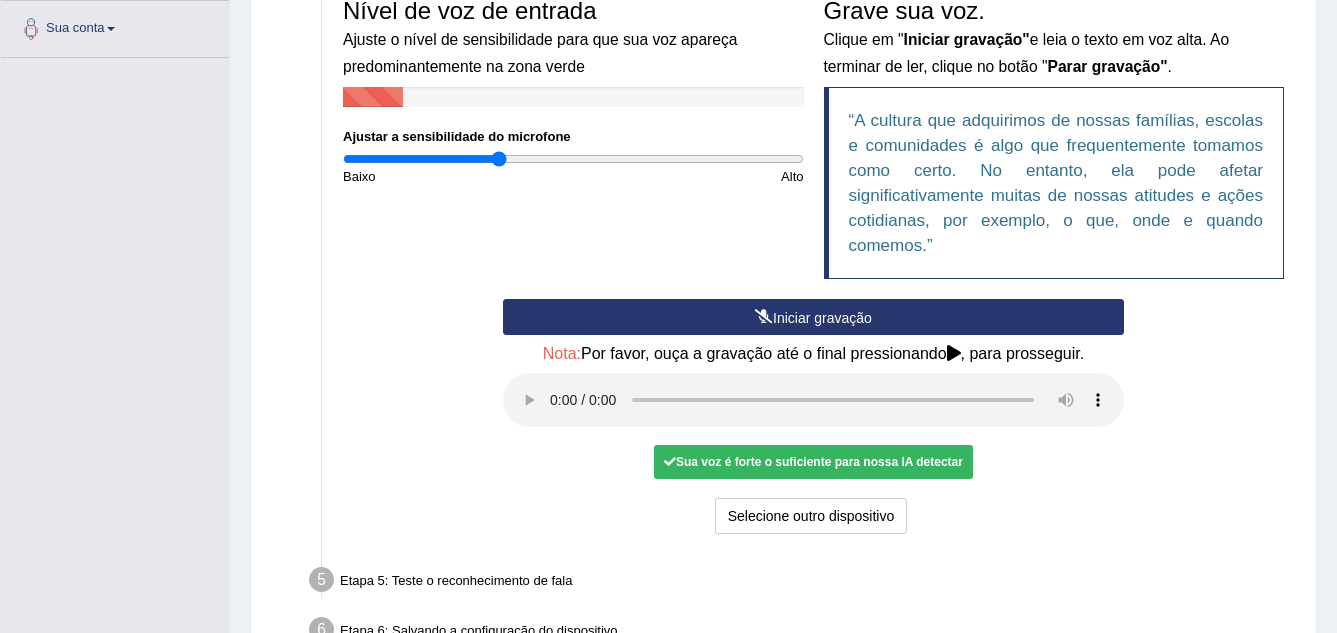 click on "Iniciar gravação" at bounding box center [813, 317] 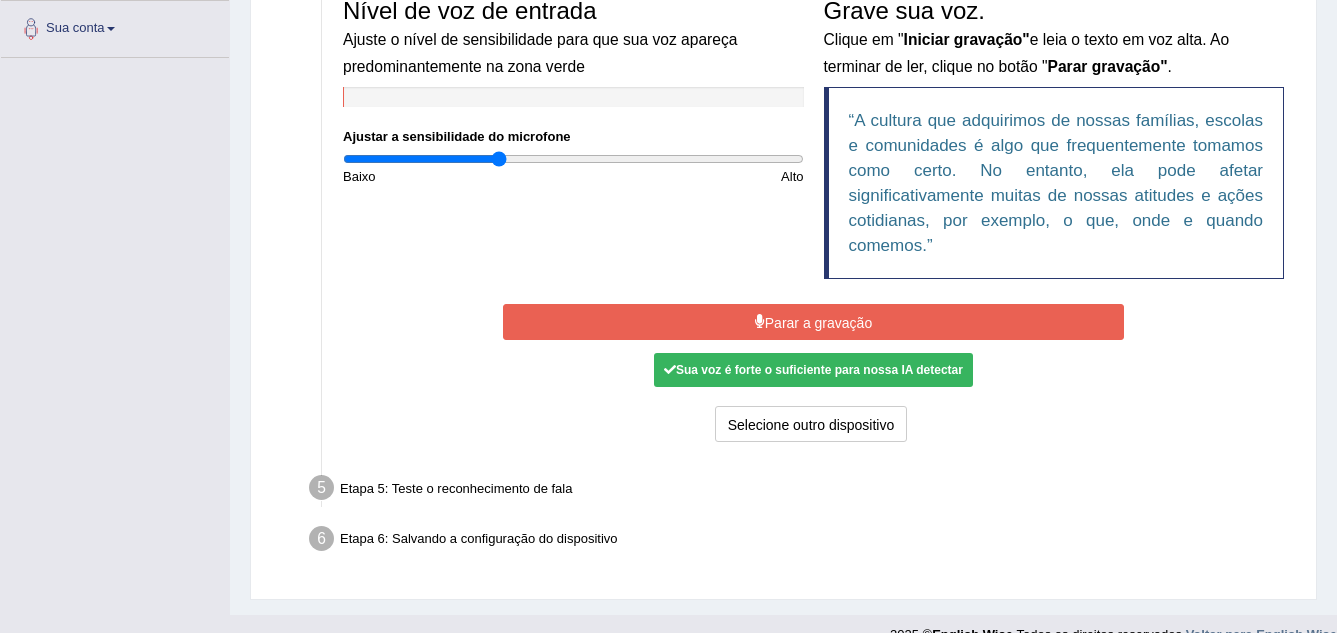 click on "Parar a gravação" at bounding box center (813, 322) 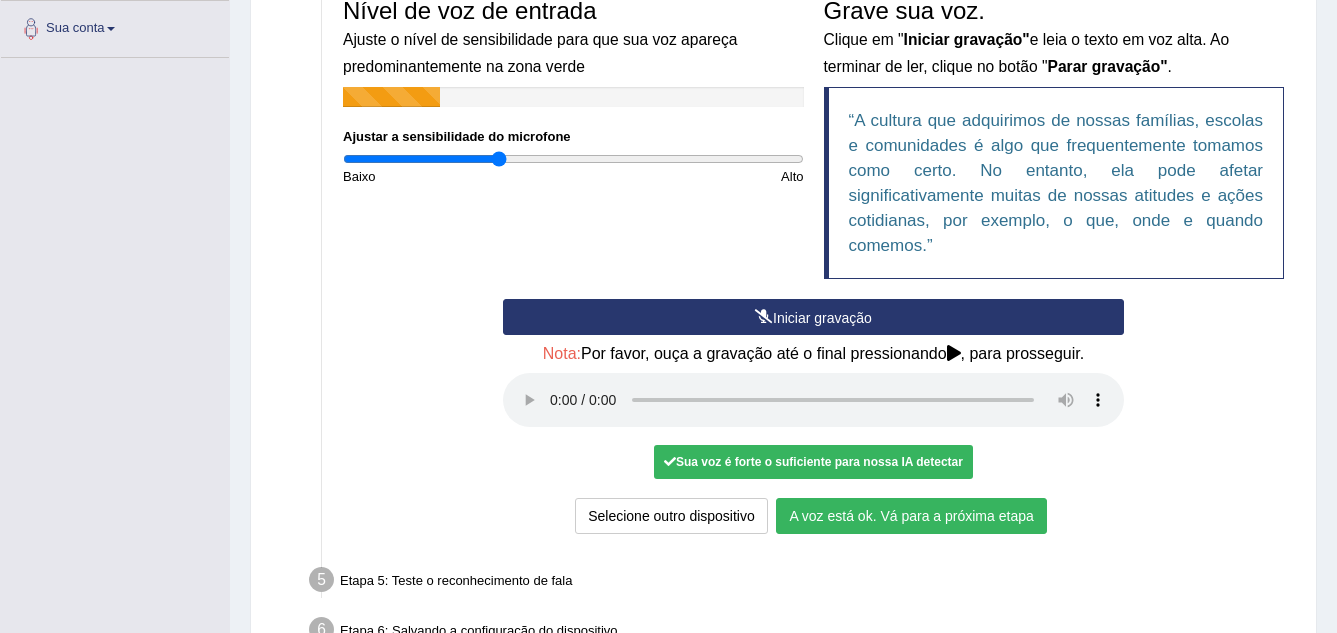 click on "A voz está ok. Vá para a próxima etapa" at bounding box center (911, 517) 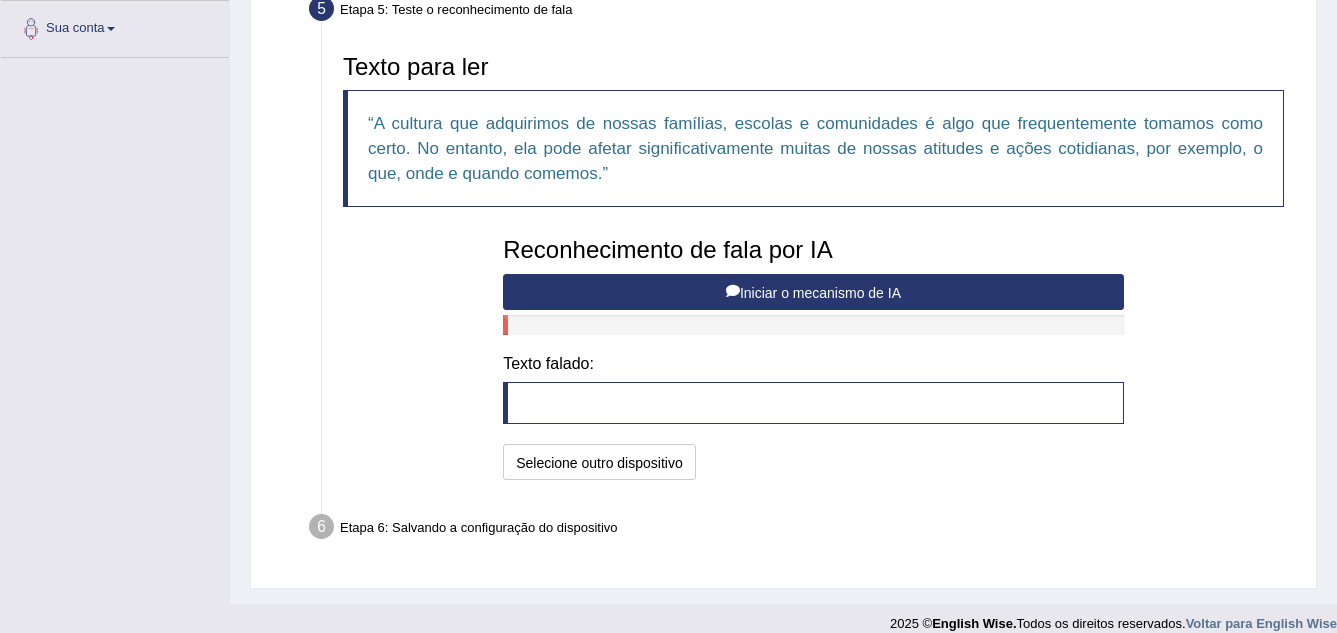 click on "Iniciar o mecanismo de IA" at bounding box center [820, 293] 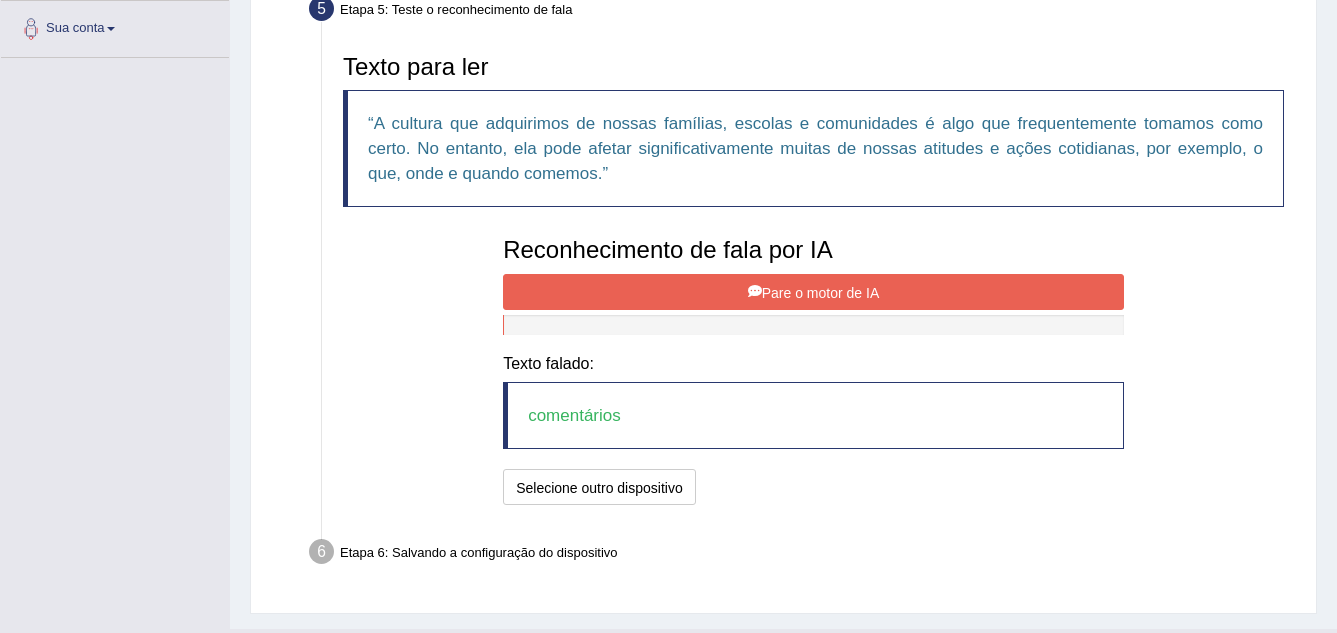 click on "Pare o motor de IA" at bounding box center (821, 293) 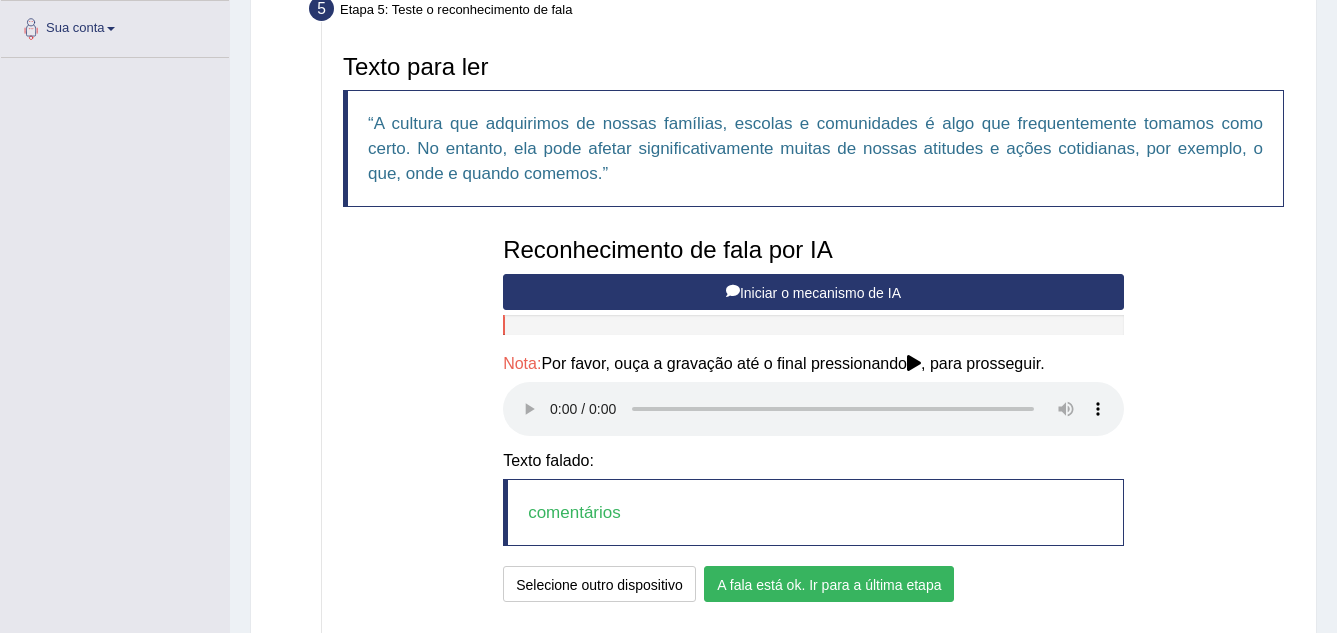 click on "A fala está ok. Ir para a última etapa" at bounding box center [829, 585] 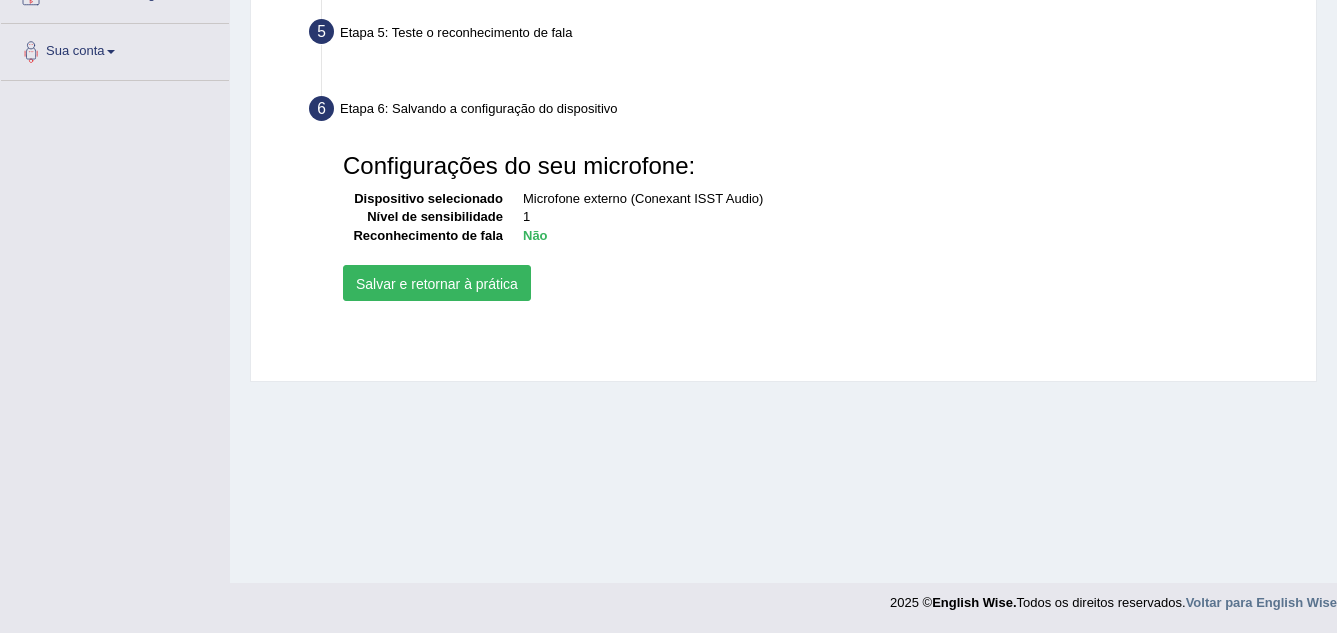 scroll, scrollTop: 417, scrollLeft: 0, axis: vertical 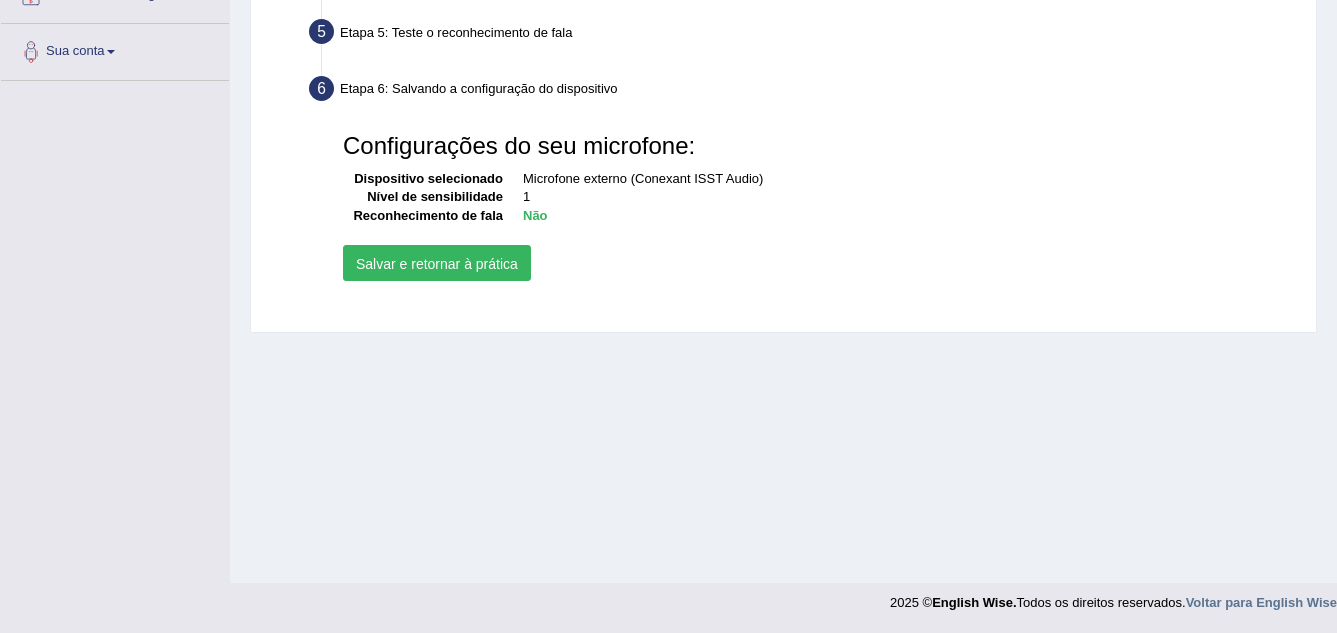 click on "Salvar e retornar à prática" at bounding box center (437, 264) 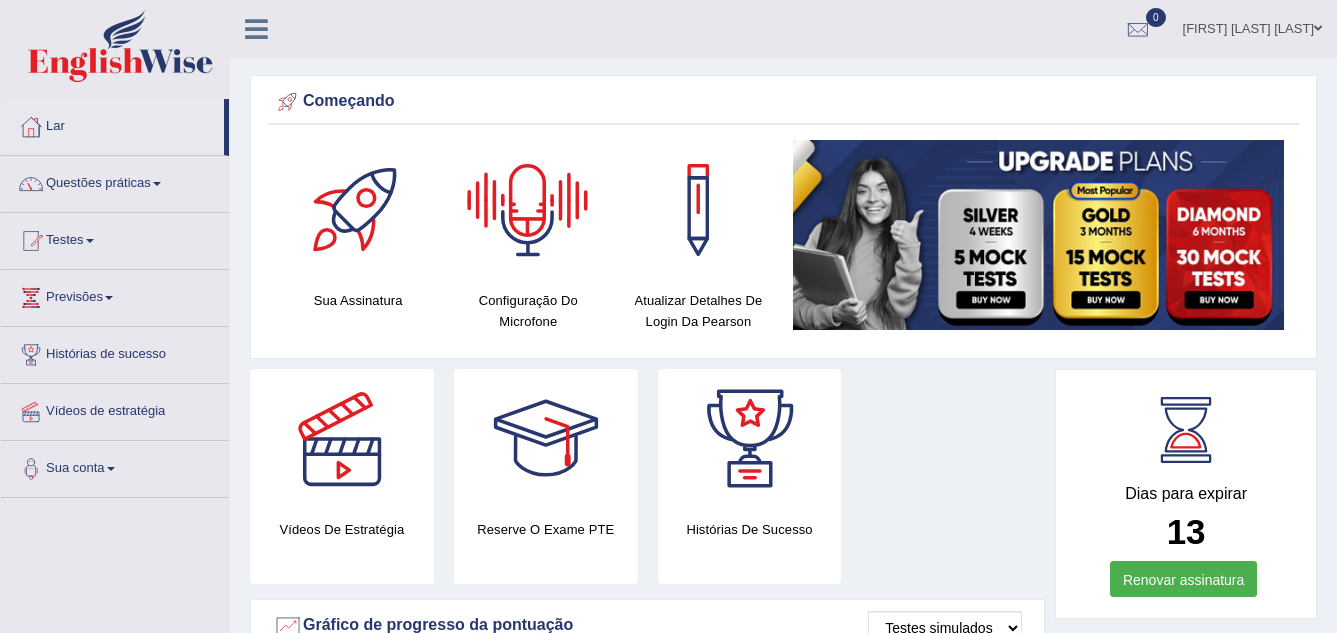scroll, scrollTop: 0, scrollLeft: 0, axis: both 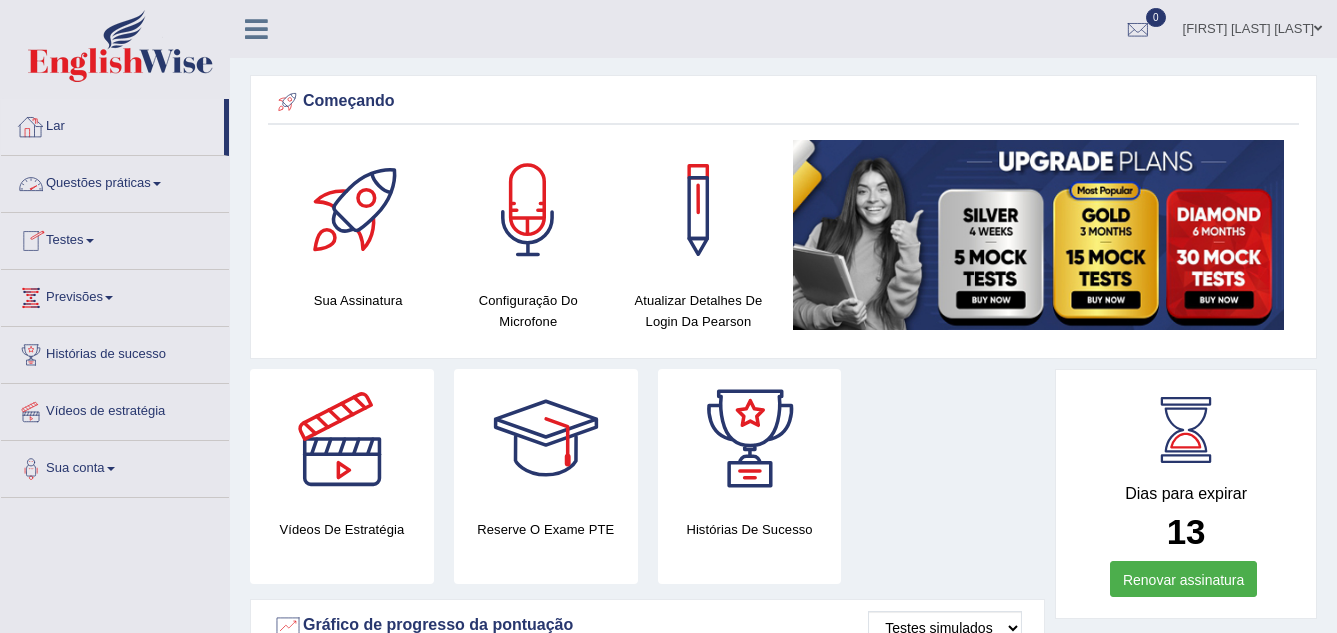 click on "Lar" at bounding box center [55, 125] 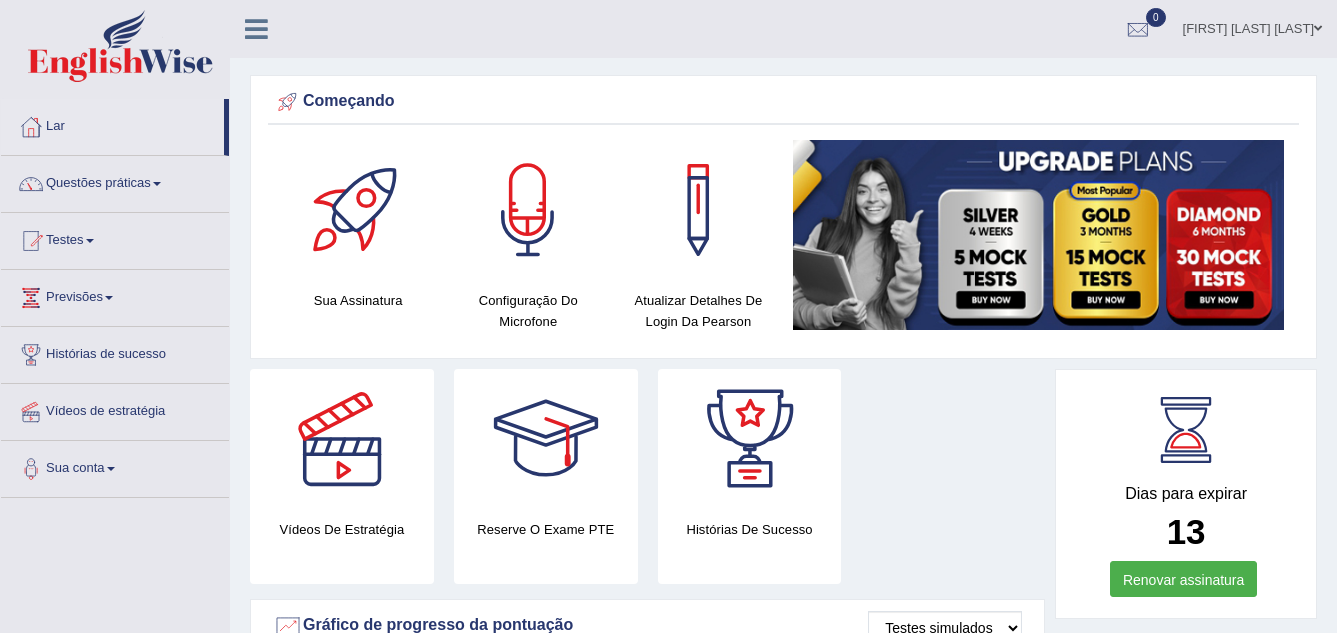 scroll, scrollTop: 0, scrollLeft: 0, axis: both 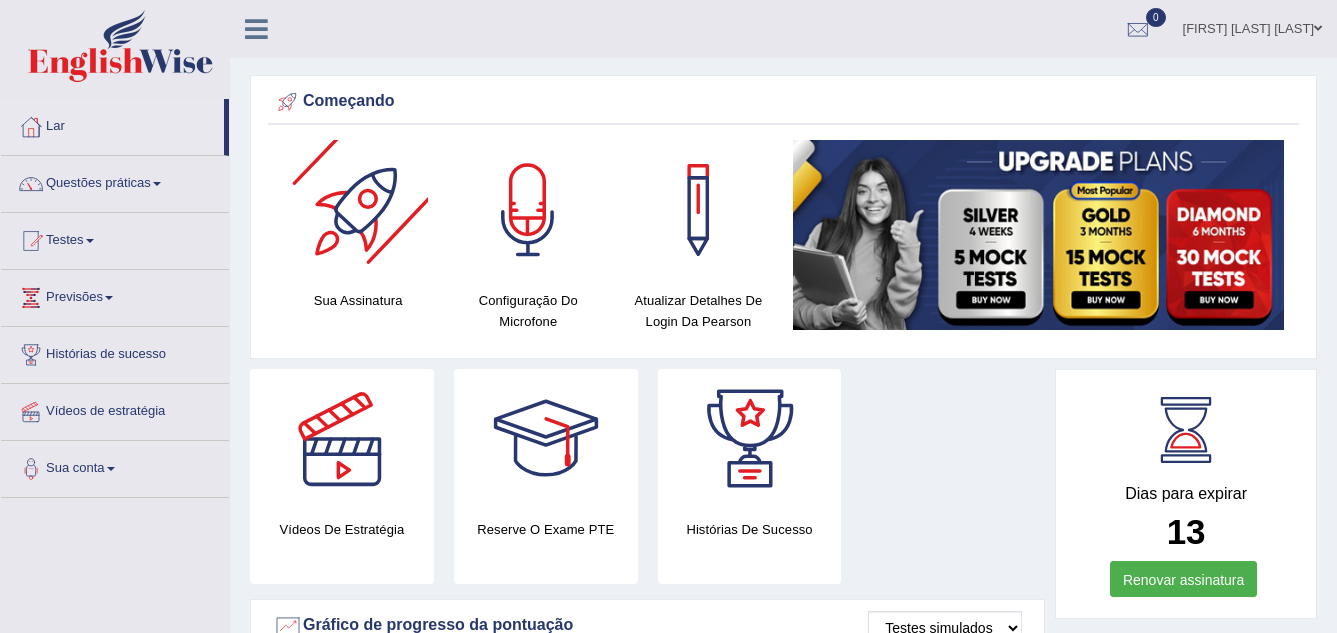 click at bounding box center (358, 210) 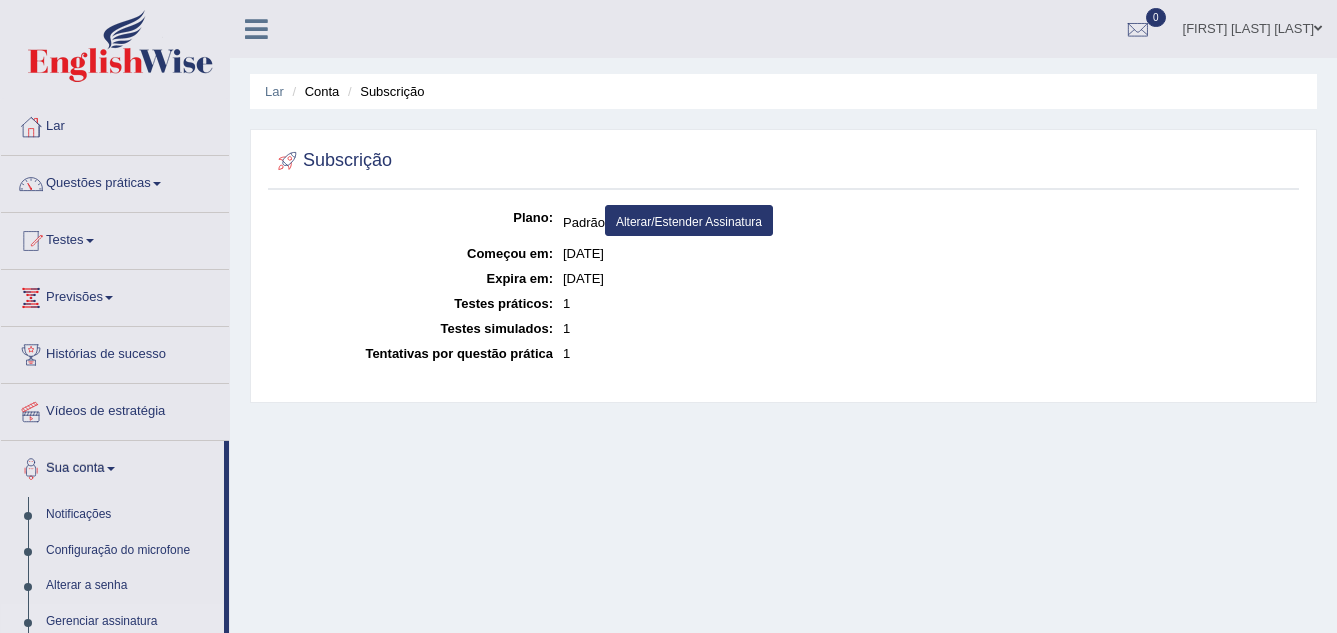 scroll, scrollTop: 0, scrollLeft: 0, axis: both 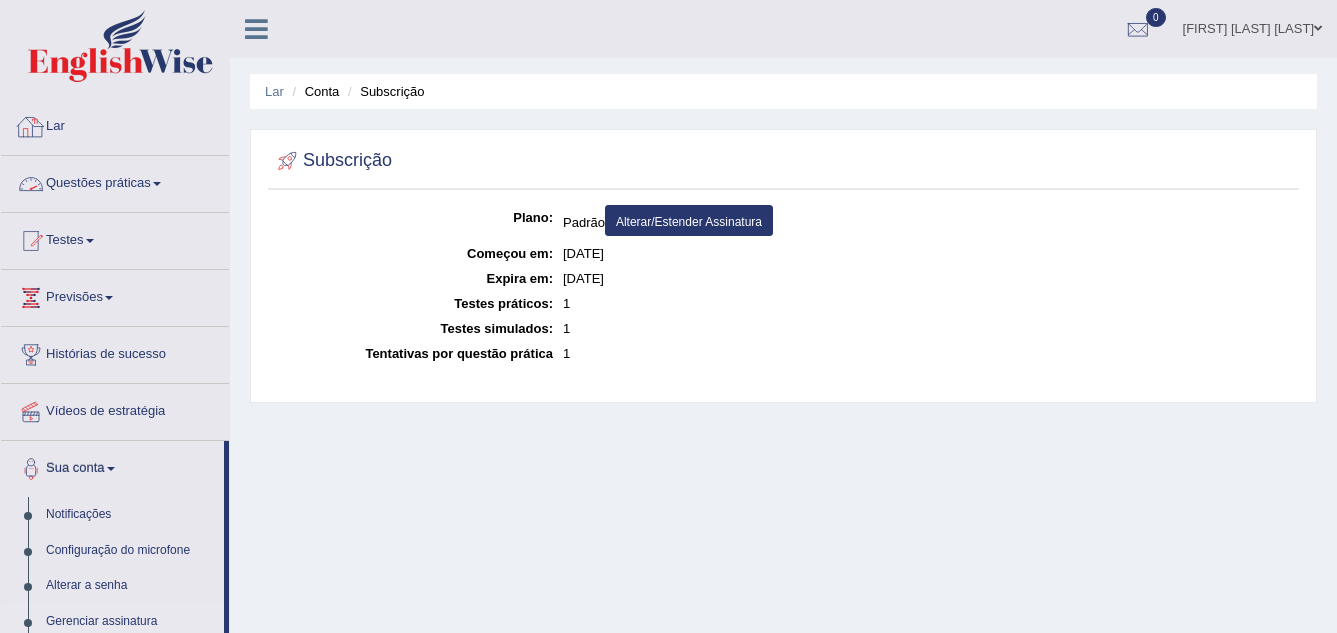 click on "Lar" at bounding box center [55, 125] 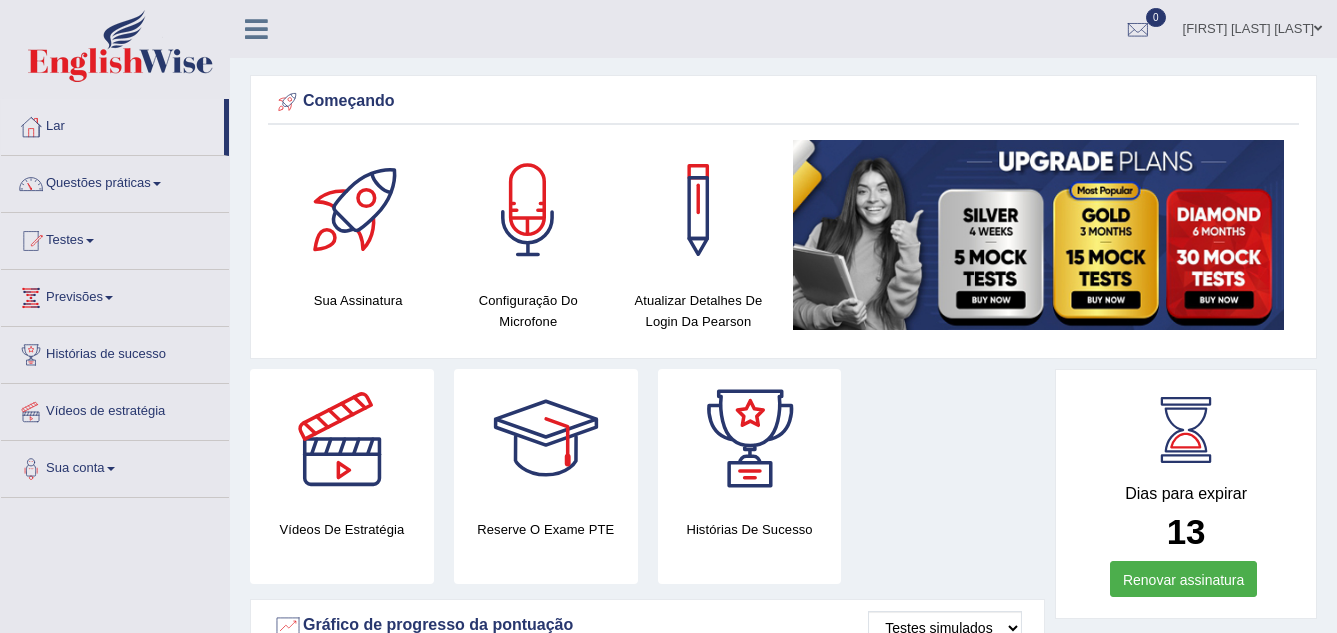 scroll, scrollTop: 0, scrollLeft: 0, axis: both 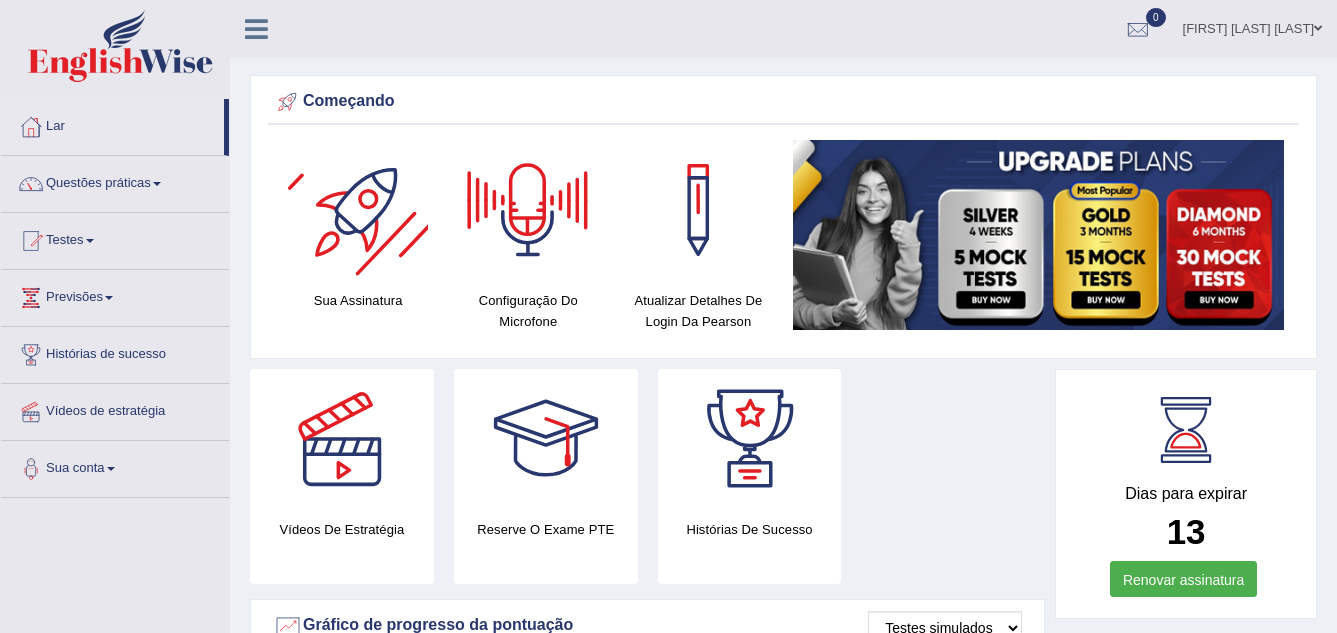 click at bounding box center (358, 210) 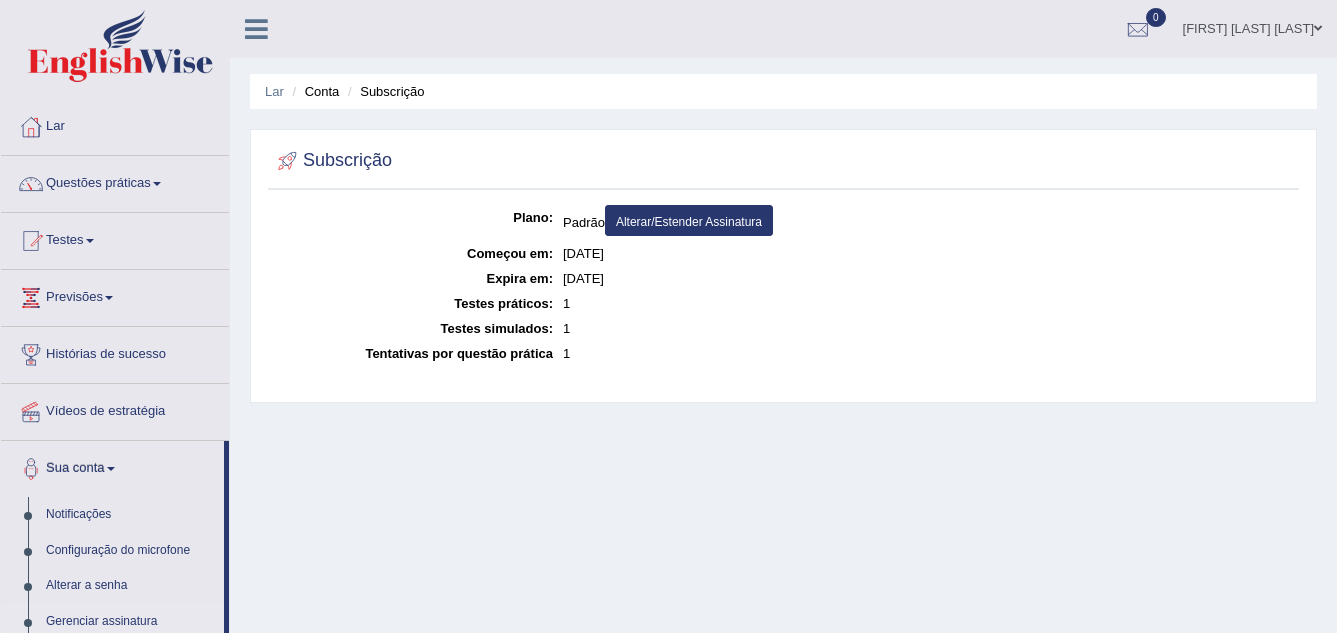 scroll, scrollTop: 0, scrollLeft: 0, axis: both 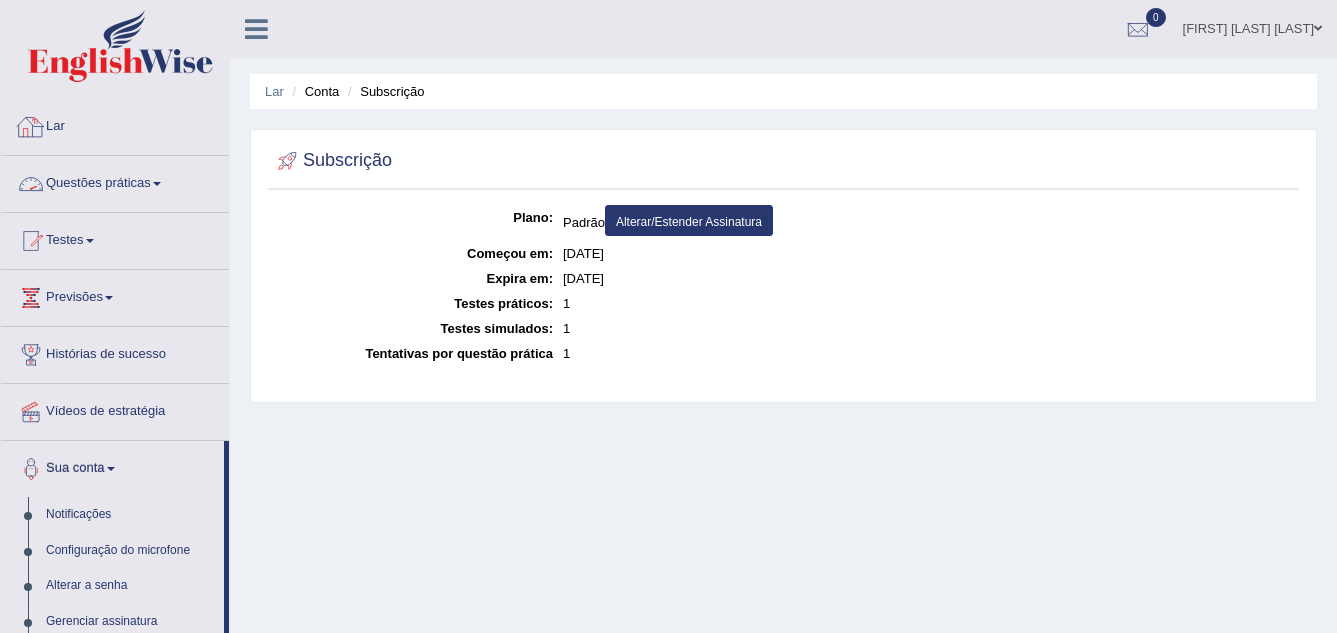 click on "Lar" at bounding box center (115, 124) 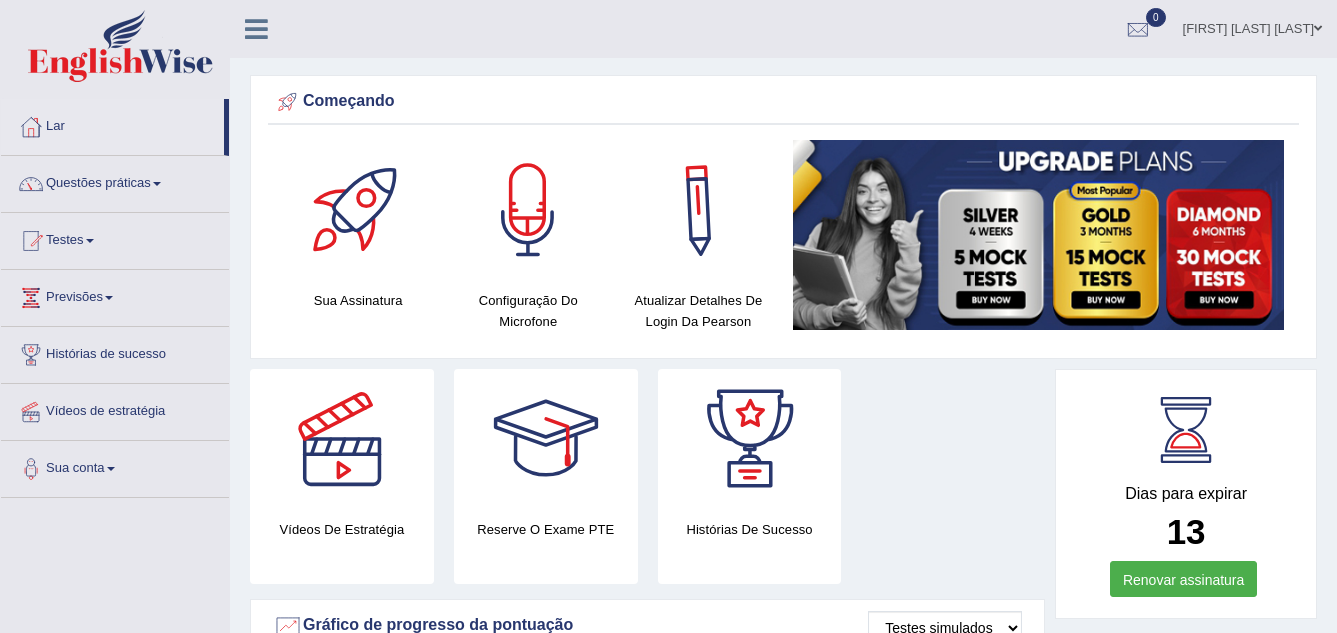 scroll, scrollTop: 0, scrollLeft: 0, axis: both 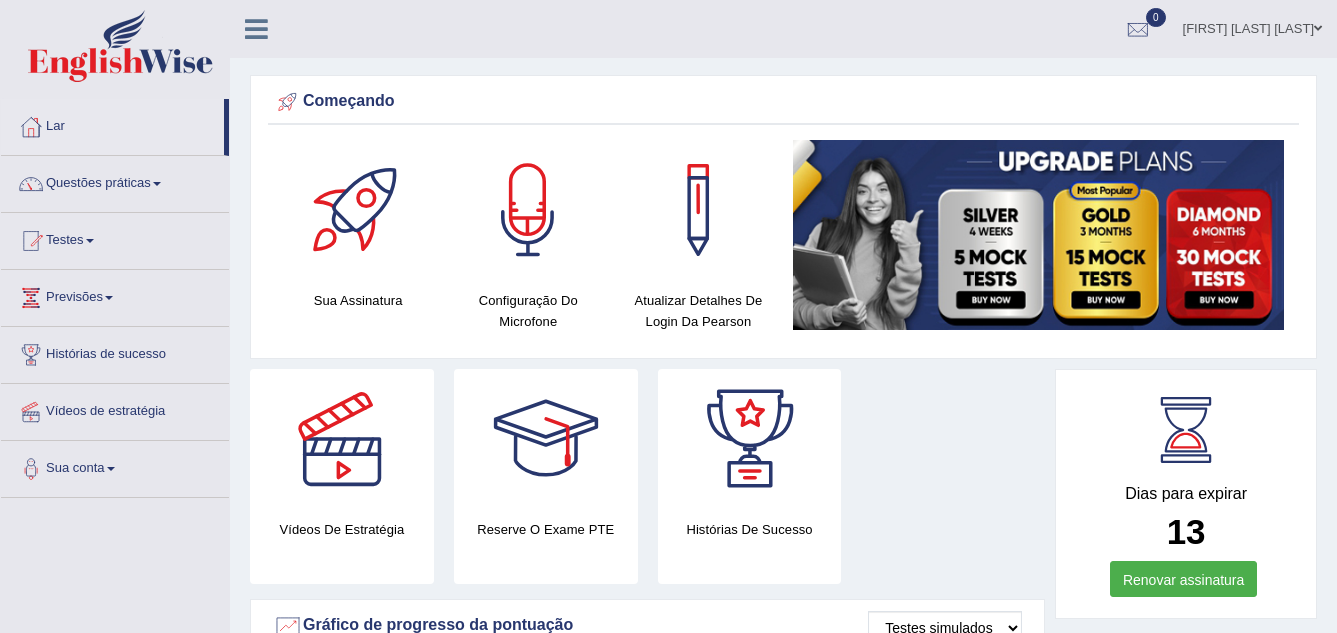 click at bounding box center (698, 210) 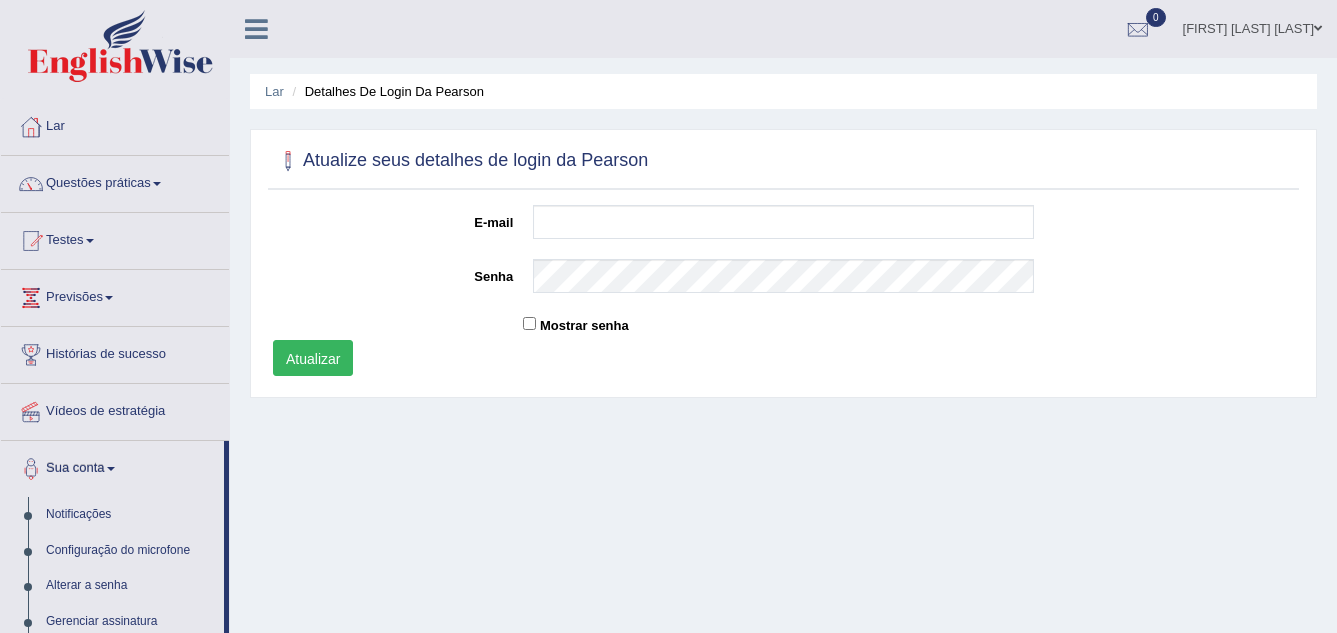 scroll, scrollTop: 0, scrollLeft: 0, axis: both 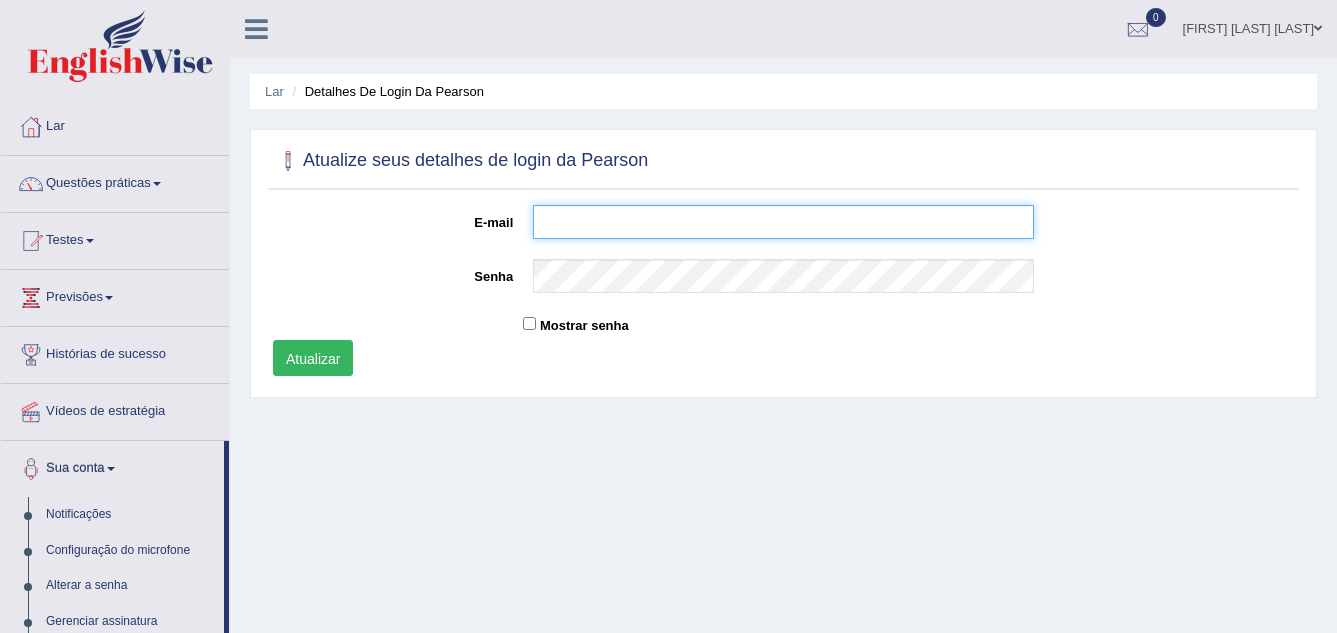 click on "E-mail" at bounding box center [783, 222] 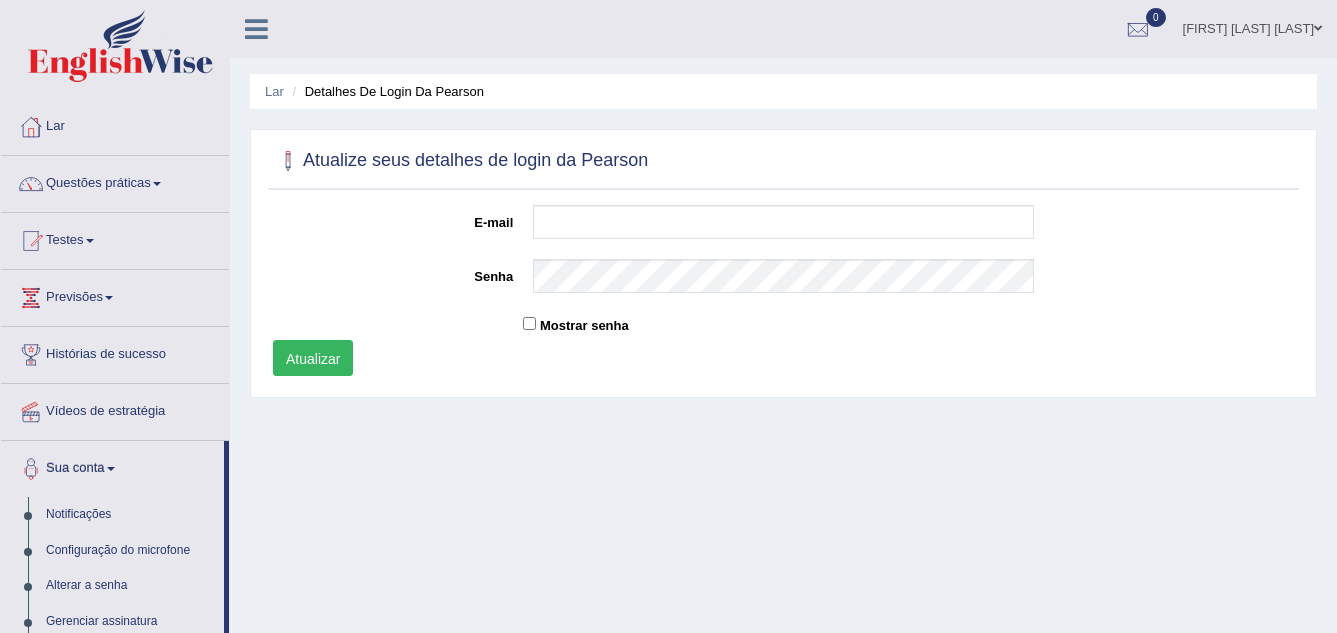 click on "E-mail
Senha
Mostrar senha
Atualizar" at bounding box center (783, 293) 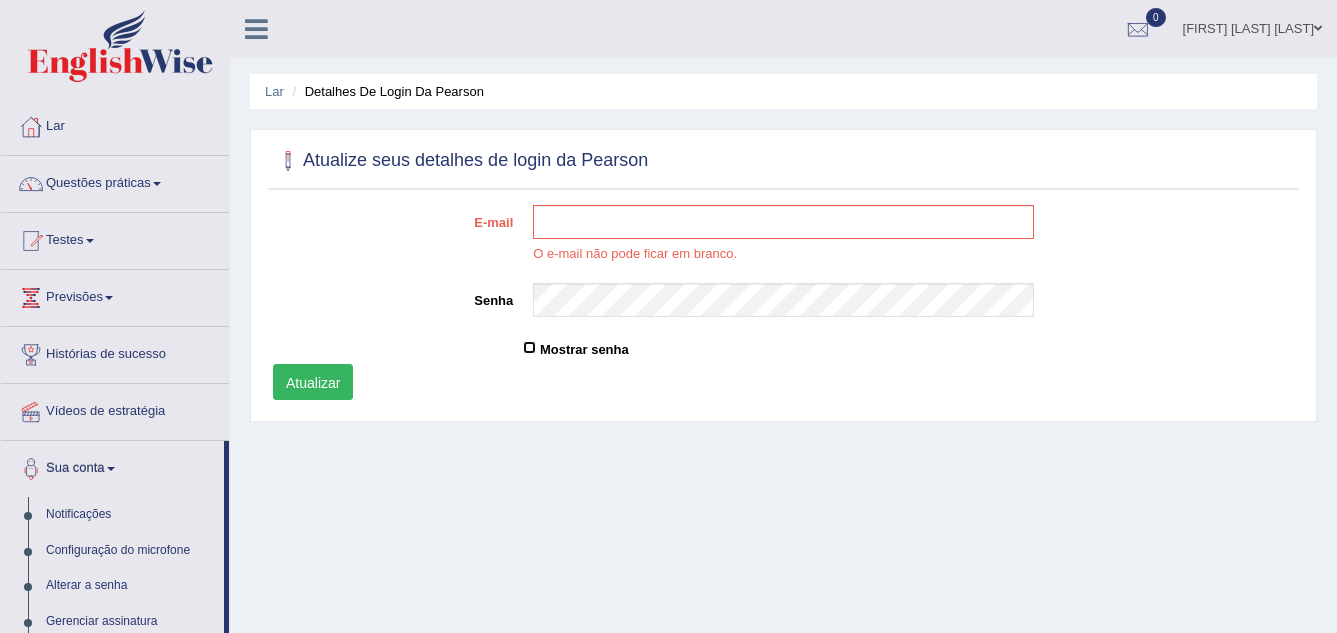 click on "Mostrar senha" at bounding box center (529, 347) 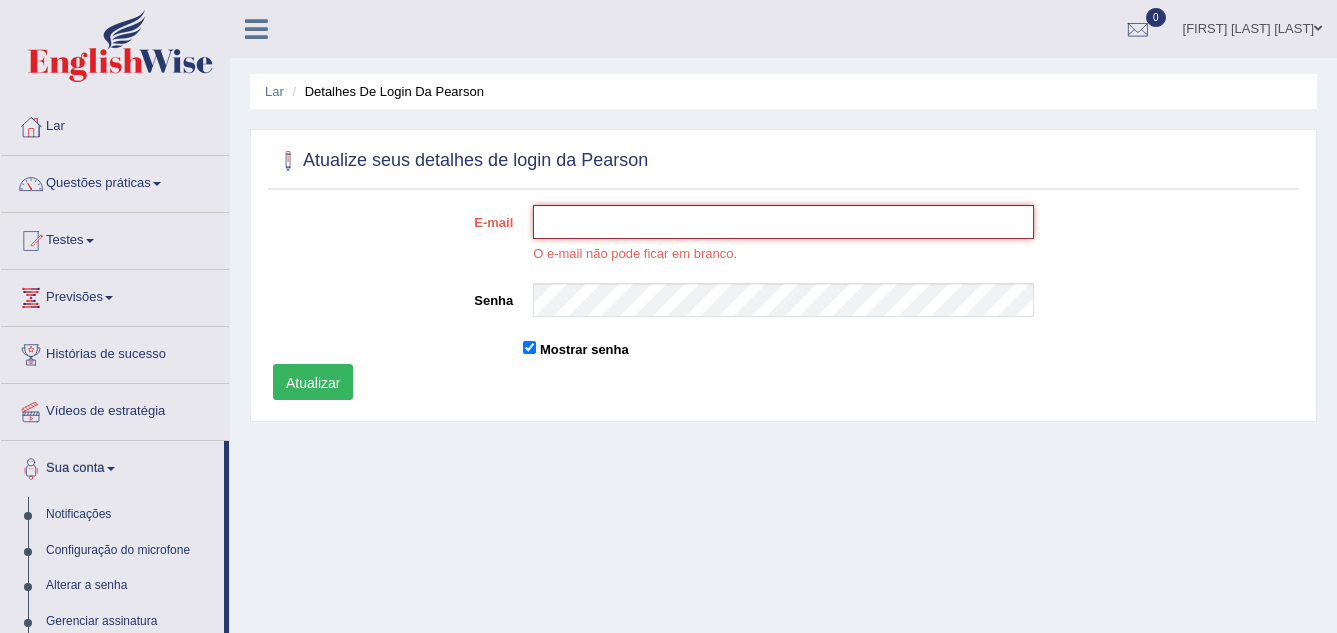 click on "E-mail" at bounding box center [783, 222] 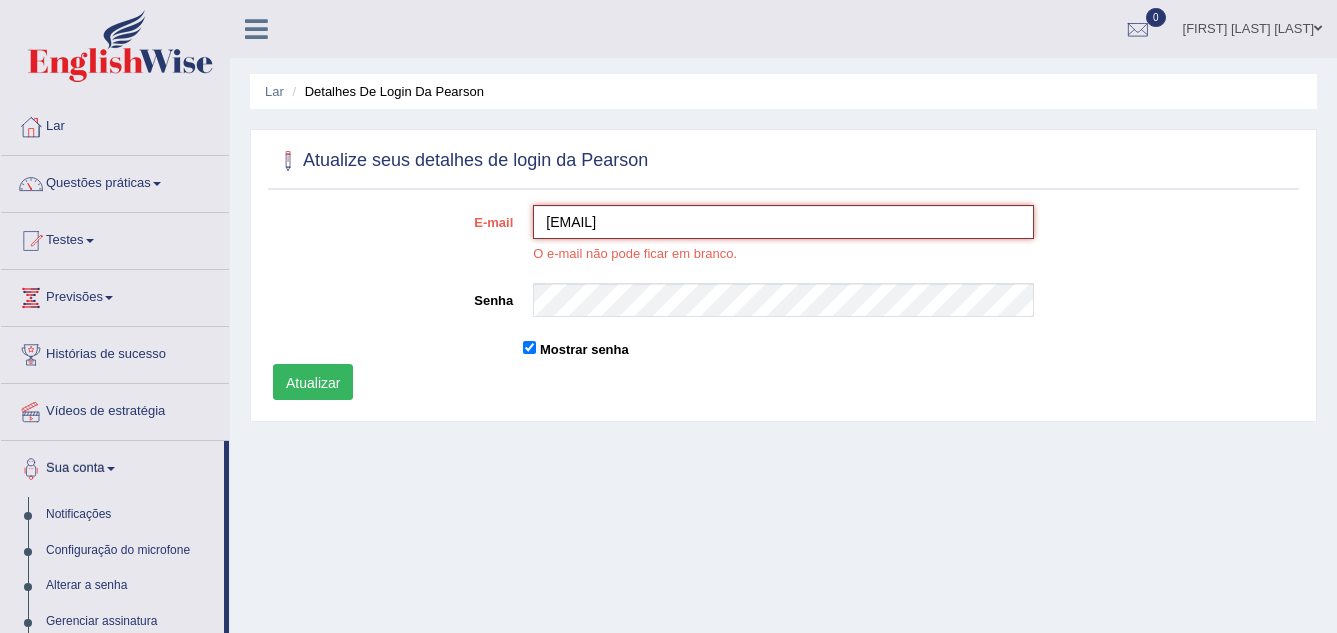 type on "[USERNAME]@[DOMAIN].com" 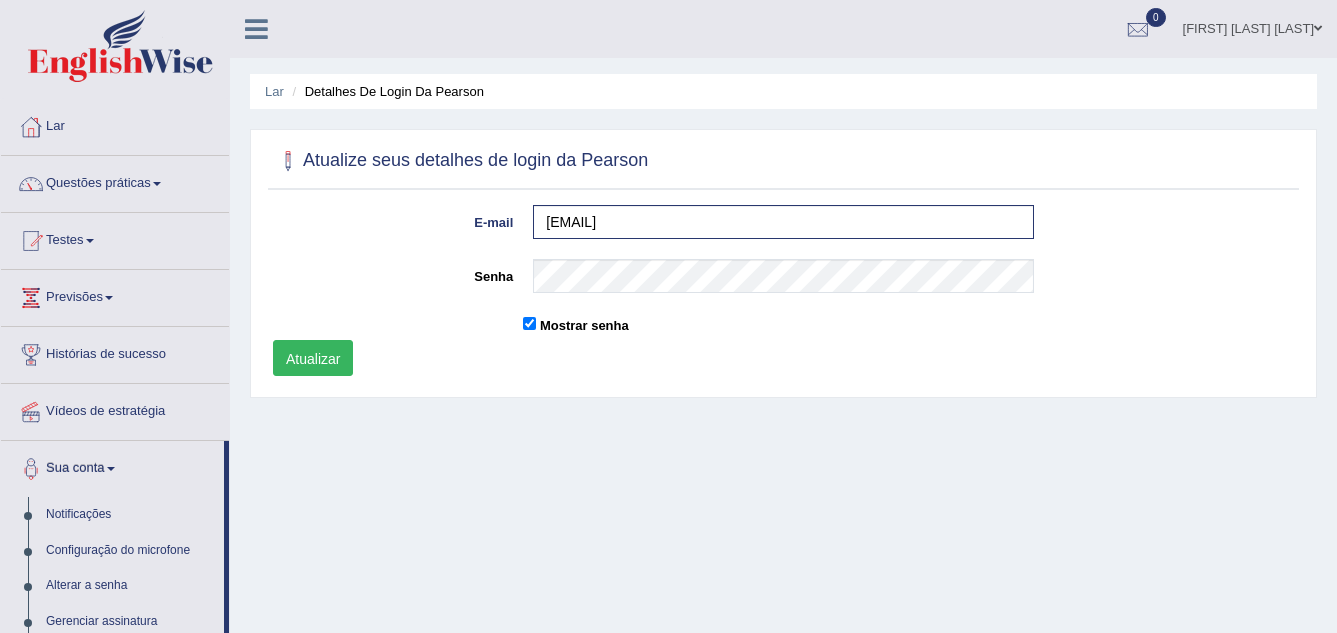 click on "E-mail
pripazcheco@gmail.com
Senha
Mostrar senha
Atualizar" at bounding box center (783, 296) 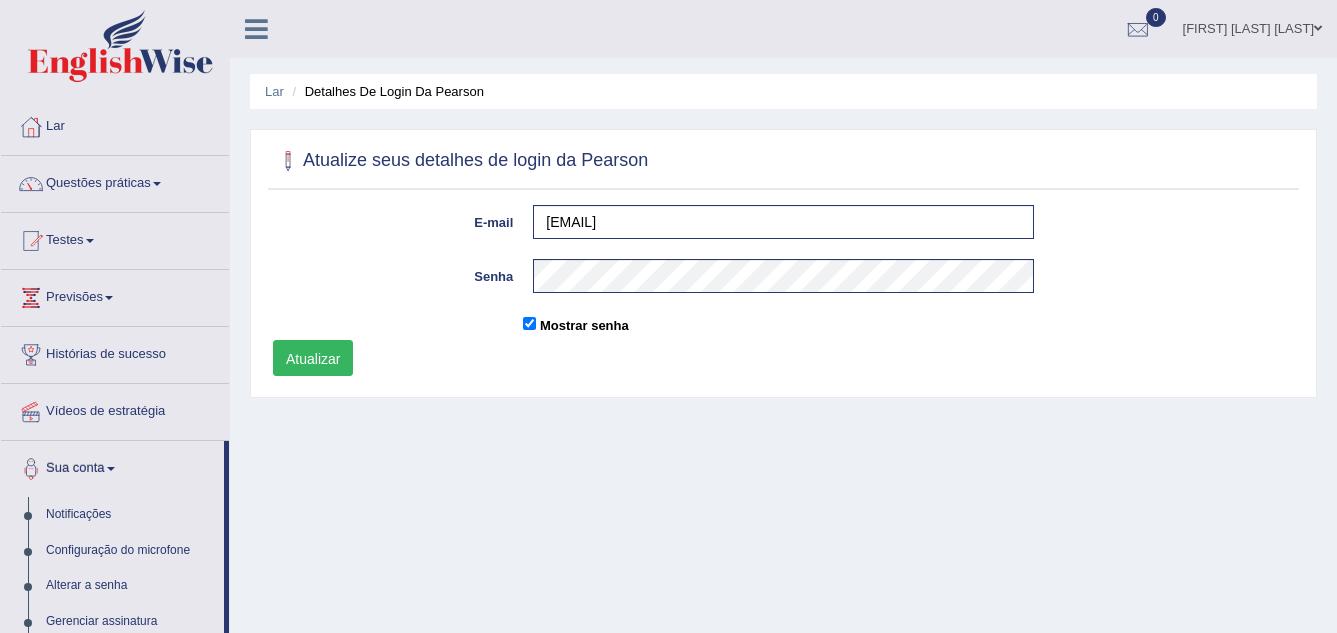 click on "Atualizar" at bounding box center (313, 359) 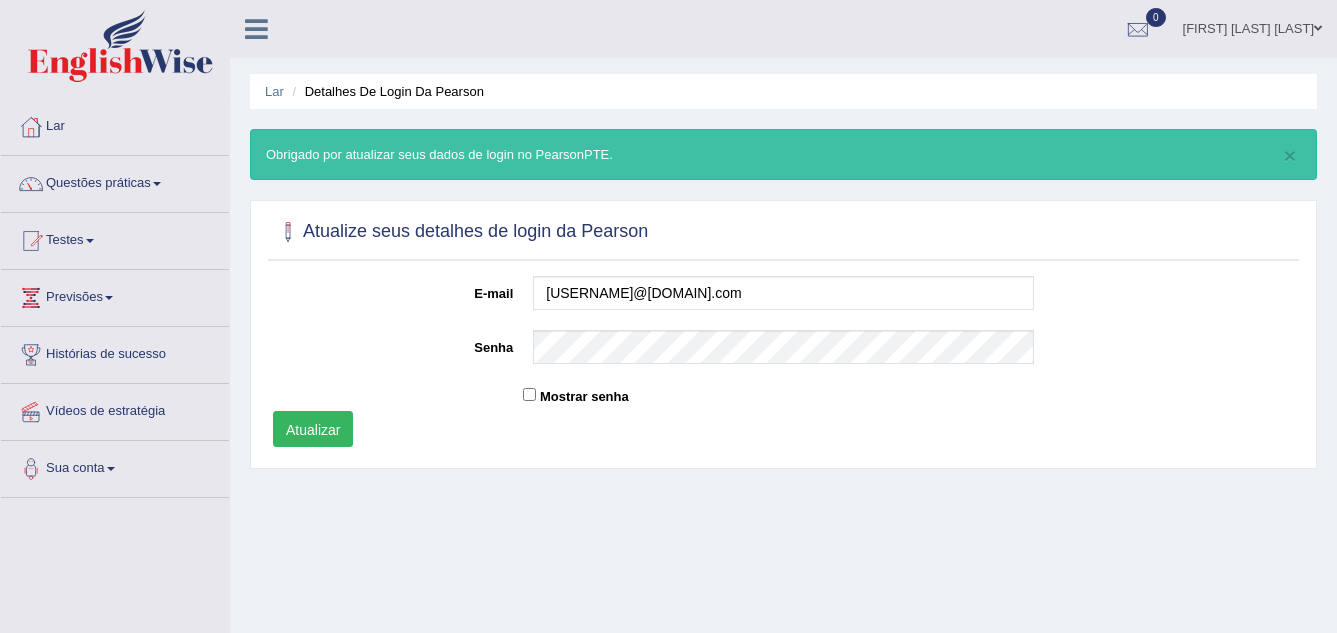 scroll, scrollTop: 0, scrollLeft: 0, axis: both 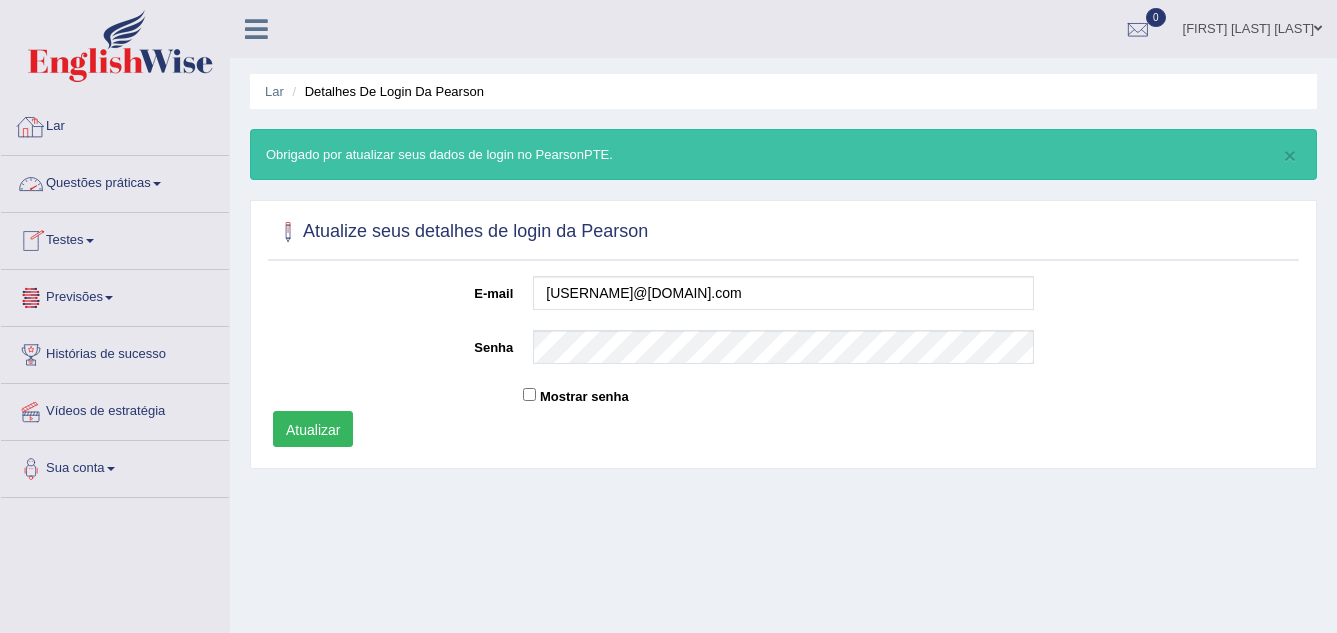 click at bounding box center [31, 127] 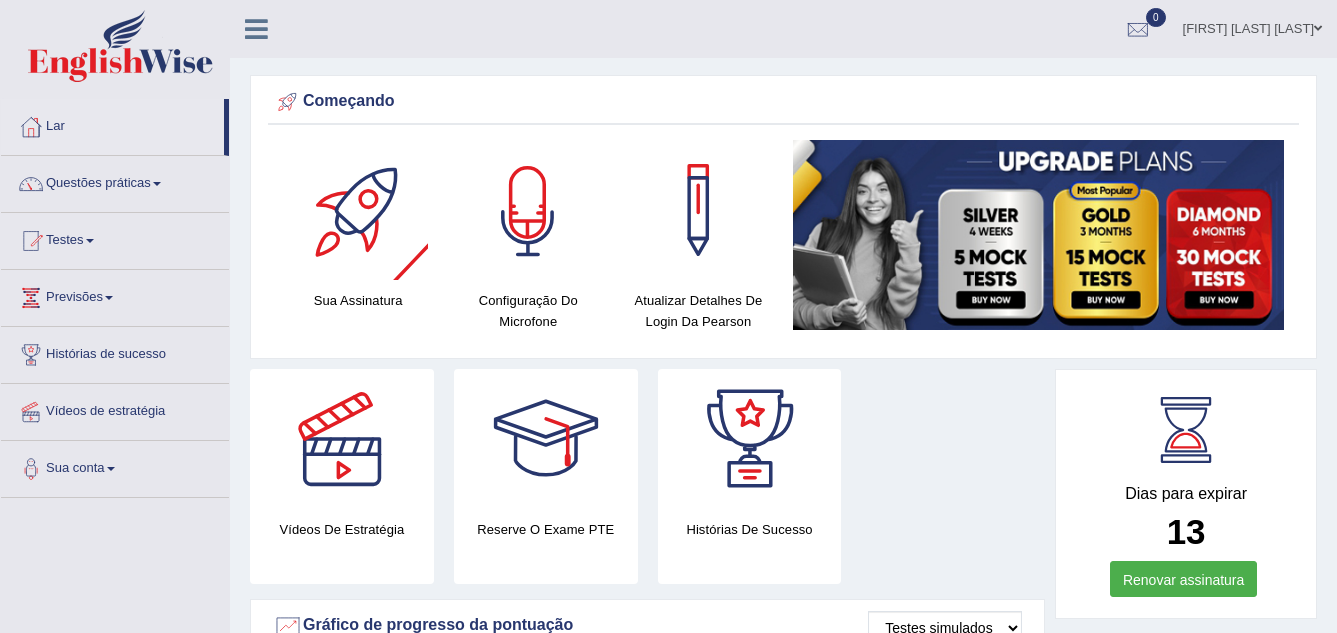 scroll, scrollTop: 0, scrollLeft: 0, axis: both 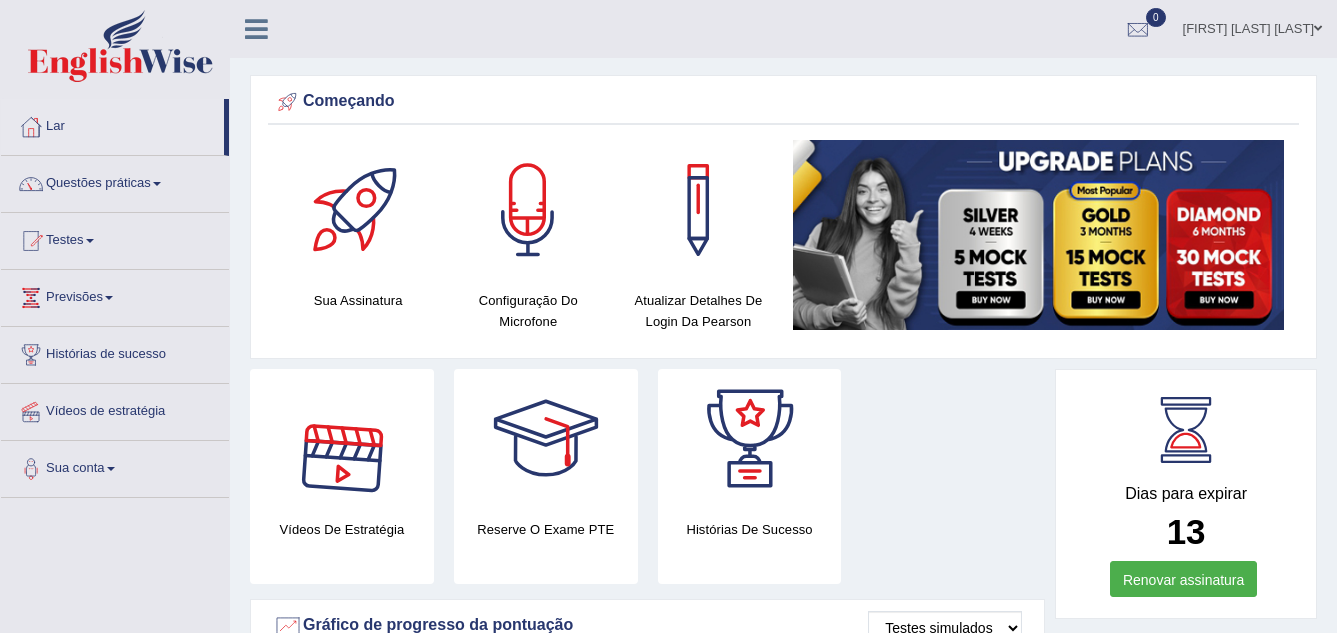 click at bounding box center [342, 439] 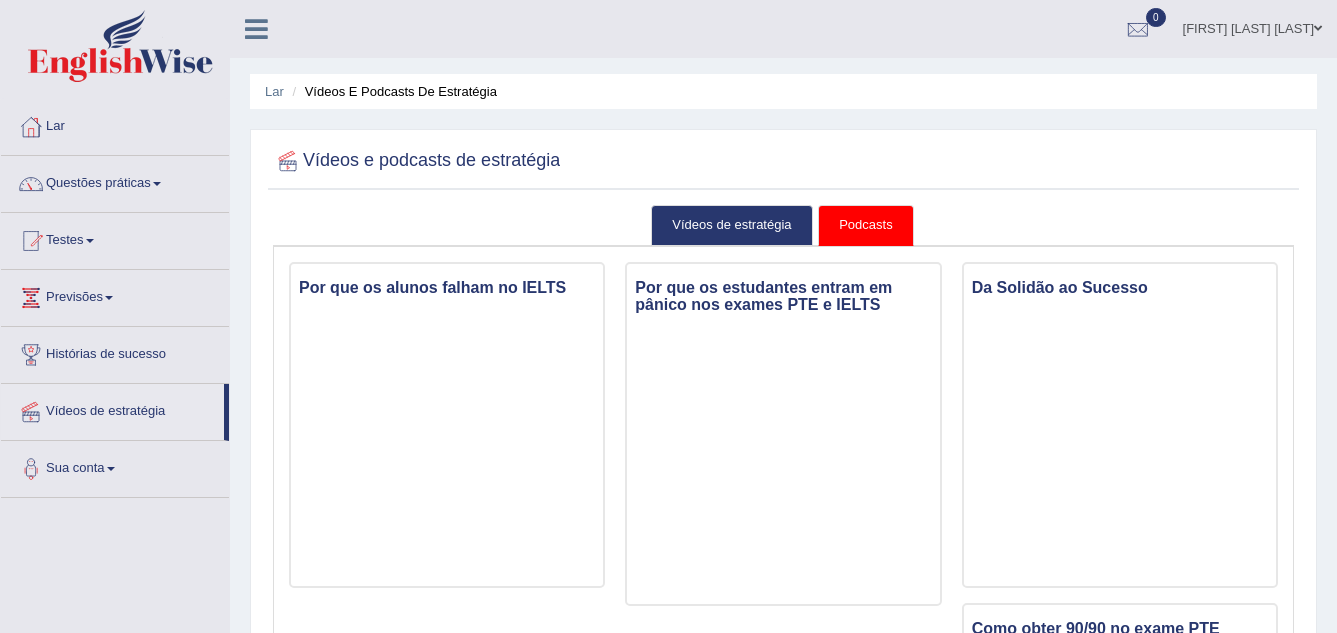 scroll, scrollTop: 0, scrollLeft: 0, axis: both 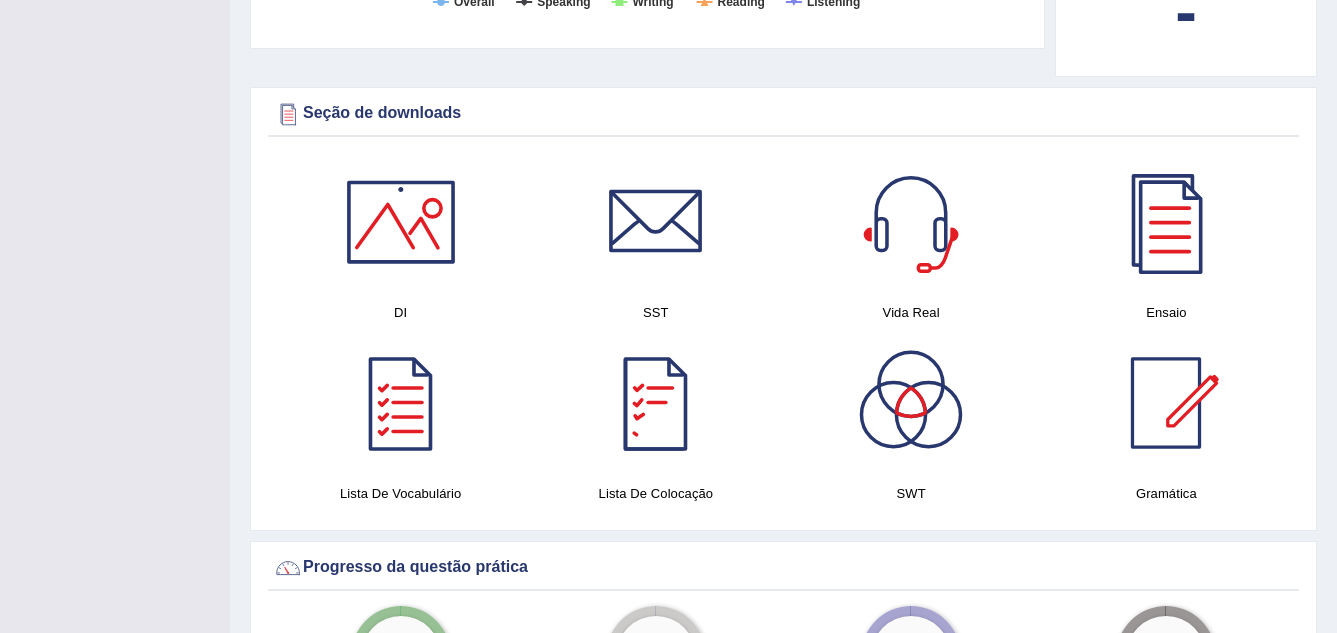 click at bounding box center (401, 222) 